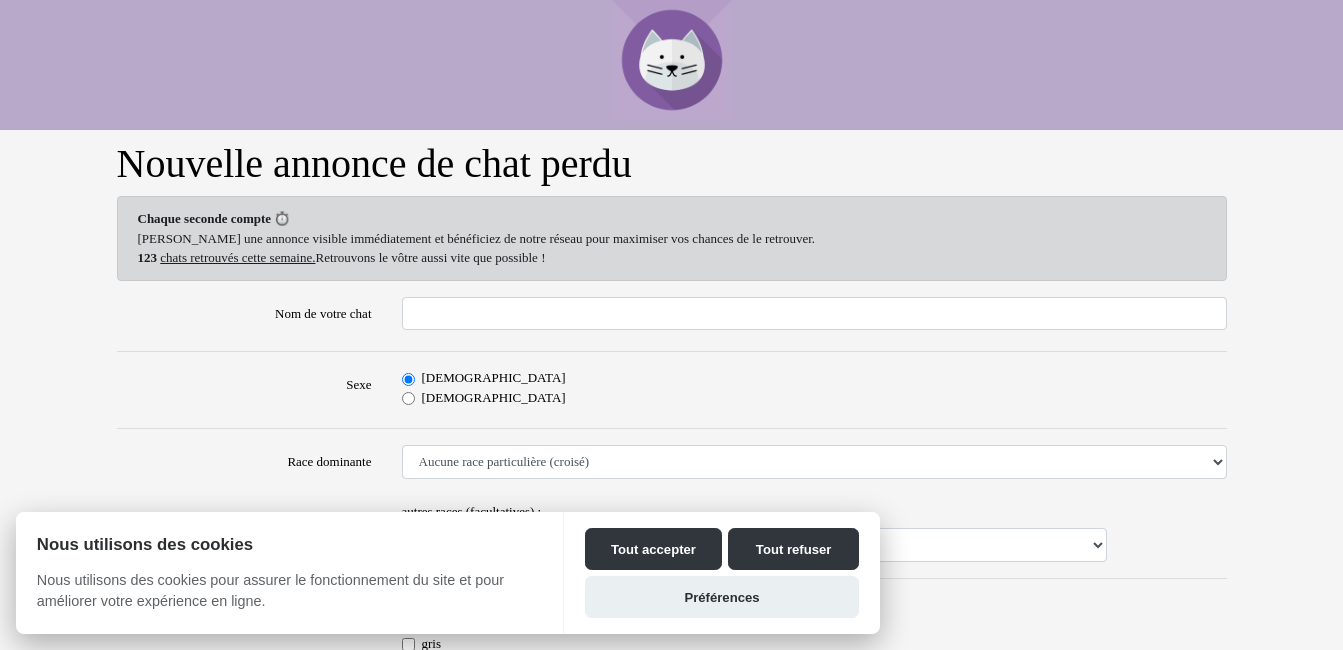 scroll, scrollTop: 0, scrollLeft: 0, axis: both 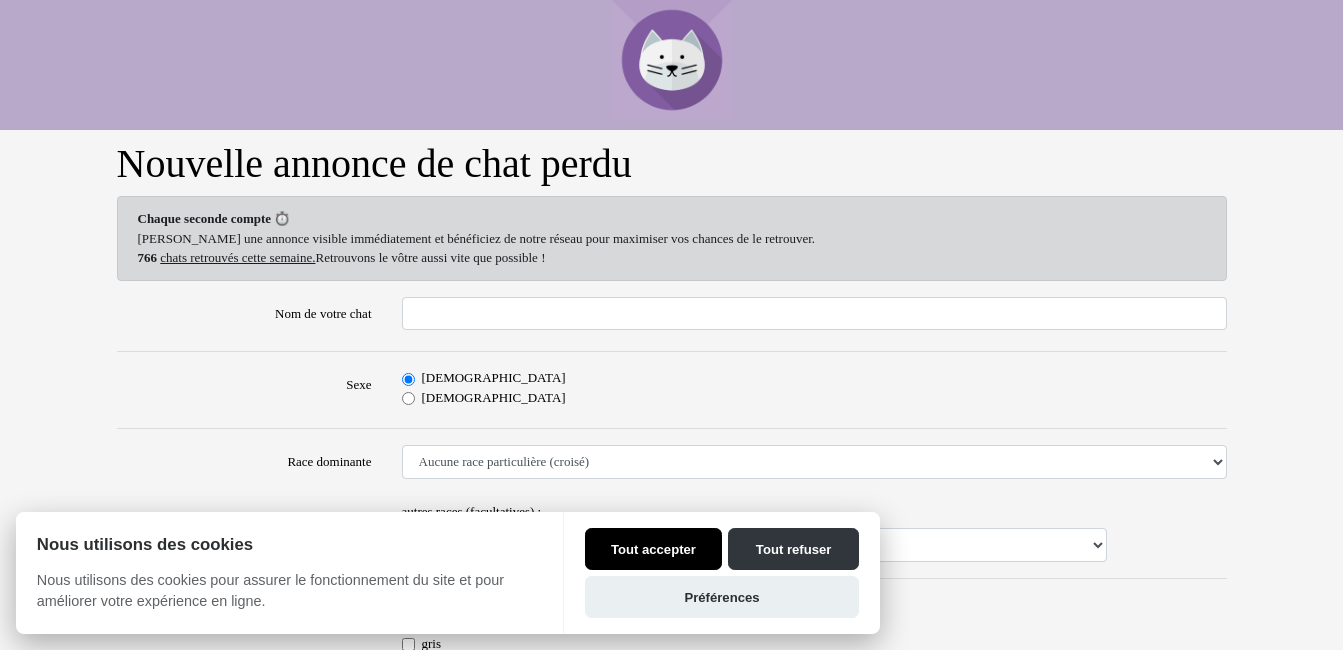 click on "Tout accepter" at bounding box center [653, 549] 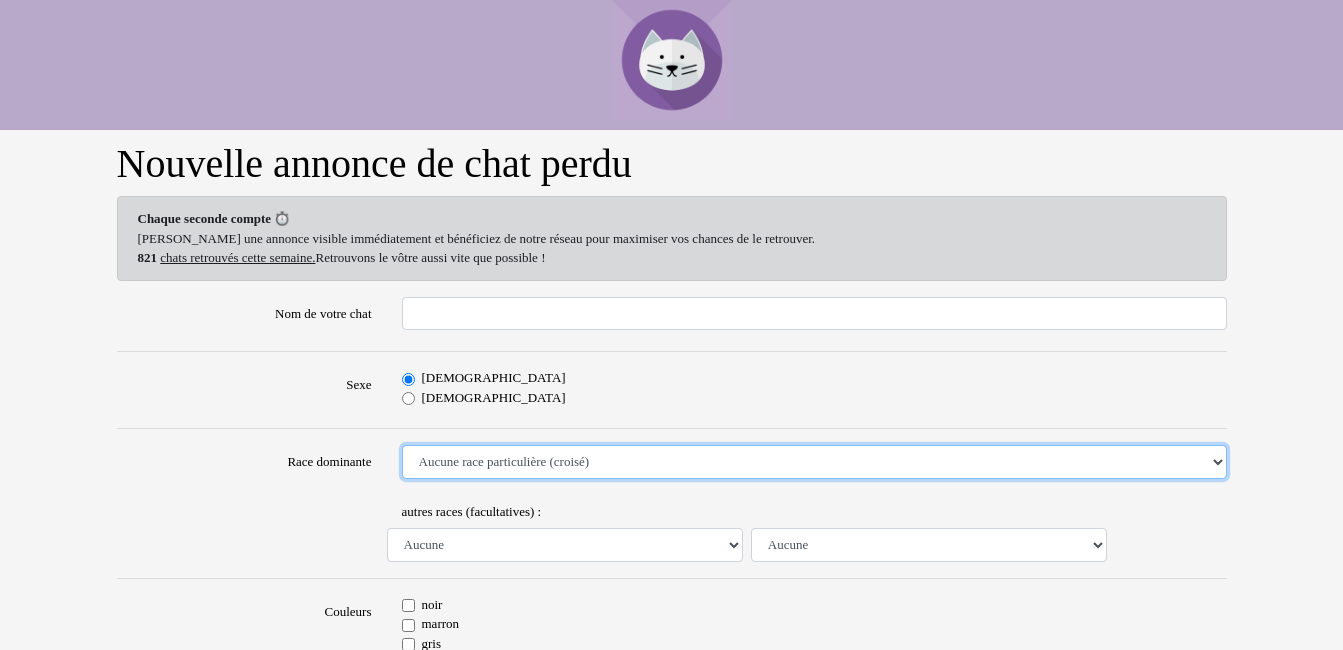 click on "Aucune race particulière (croisé)
Abyssin Américain à poil dur American Bobtail American Shorthair Angora Turc Balinais Bengal Bleu Russe Bombay British Shorthair Burmese Chartreux Chat de gouttière Chat des bois Norvégiens Chat du Sri Lanka Chat sacré de Birmanie Commun Cornish rex Devon rex Européen Exotic Shorthair Himalayan Korat Maine Coon Mandarin Norvégien Ocicat Oriental Persan Ragdoll Rex Selkirk Scottish Fold Siamois Sibérien Somali Sphynx" at bounding box center [814, 462] 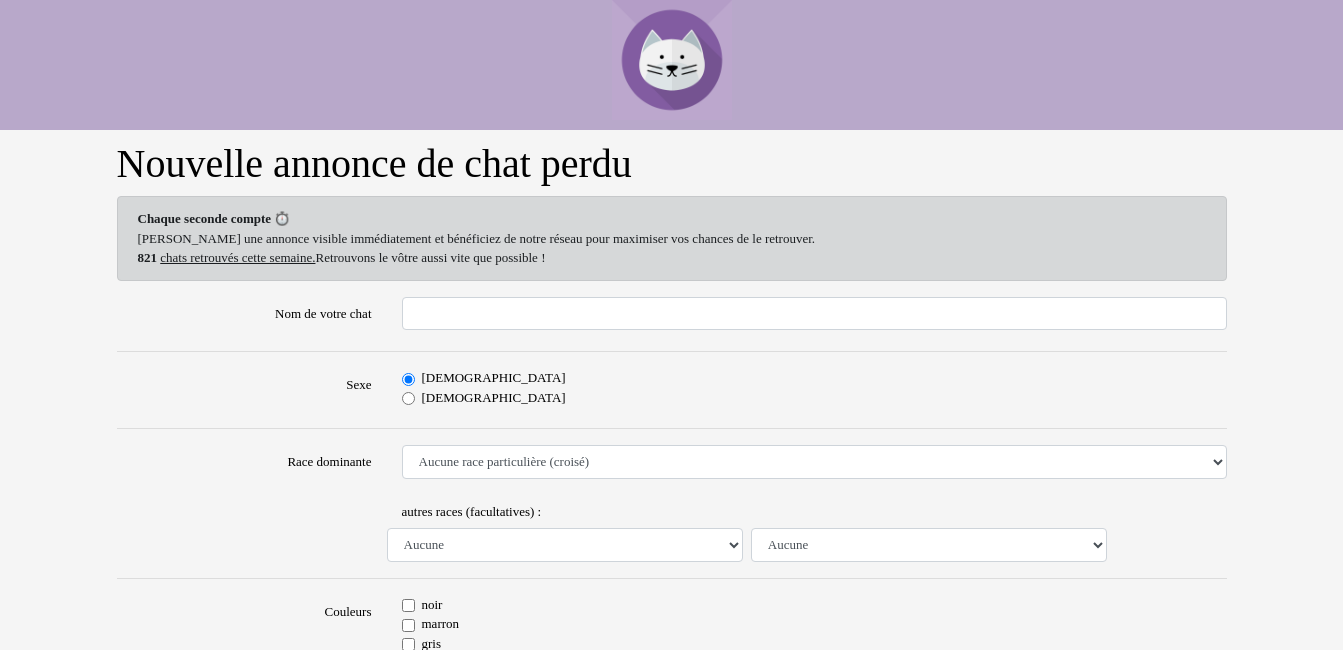 click on "Nom de votre chat
Sexe
Mâle
Femelle
Race dominante
Aucune race particulière (croisé)
Abyssin Américain à poil dur American Bobtail American Shorthair Angora Turc Balinais Bengal Bleu Russe Bombay British Shorthair Burmese Chartreux Chat de gouttière Chat des bois Norvégiens Chat du Sri Lanka Chat sacré de Birmanie Commun Cornish rex Devon rex Européen Exotic Shorthair Himalayan Korat Maine Coon Mandarin Norvégien Ocicat Oriental Persan Ragdoll Rex Selkirk Scottish Fold Siamois Sibérien Somali Sphynx
autres races (facultatives) :
Aucune
Abyssin Américain à poil dur American Bobtail American Shorthair Angora Turc Balinais Bengal Bleu Russe Bombay British Shorthair Burmese Chartreux Chat de gouttière Chat des bois Norvégiens Chat du Sri Lanka Chat sacré de Birmanie Commun Cornish rex Devon rex Européen Exotic Shorthair Himalayan Korat" at bounding box center [672, 1148] 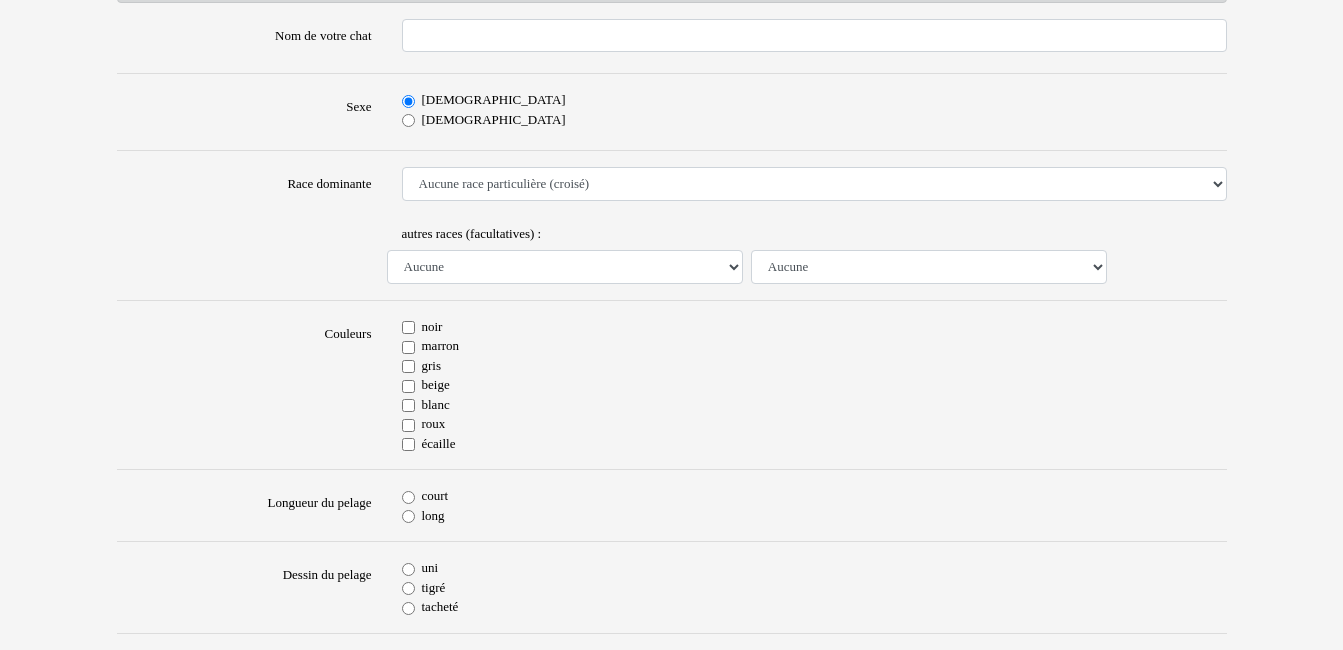 scroll, scrollTop: 280, scrollLeft: 0, axis: vertical 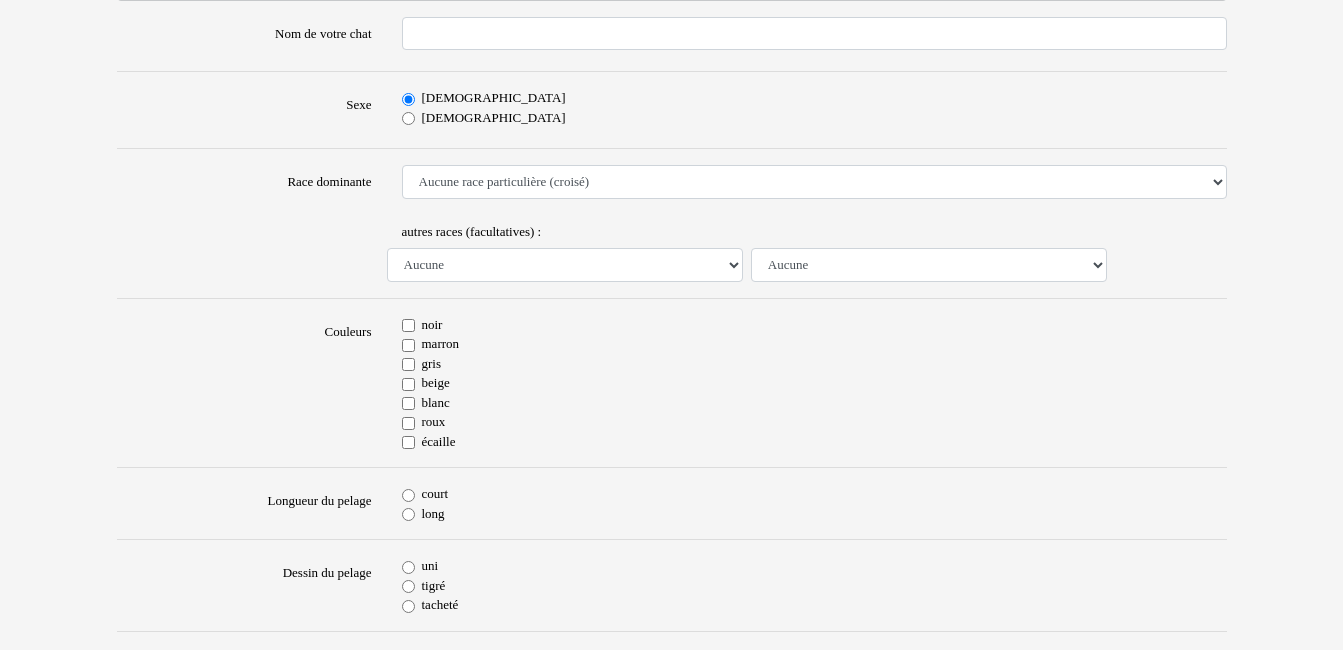 click on "gris" at bounding box center (408, 364) 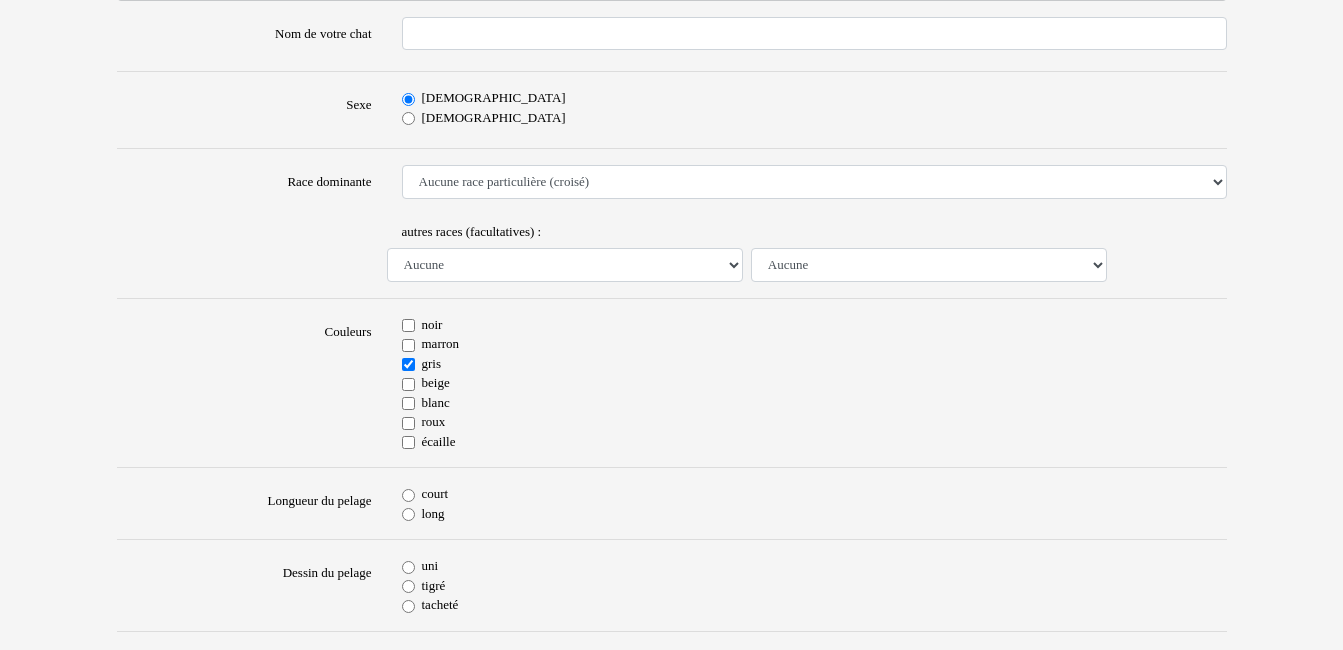 click on "blanc" at bounding box center [408, 403] 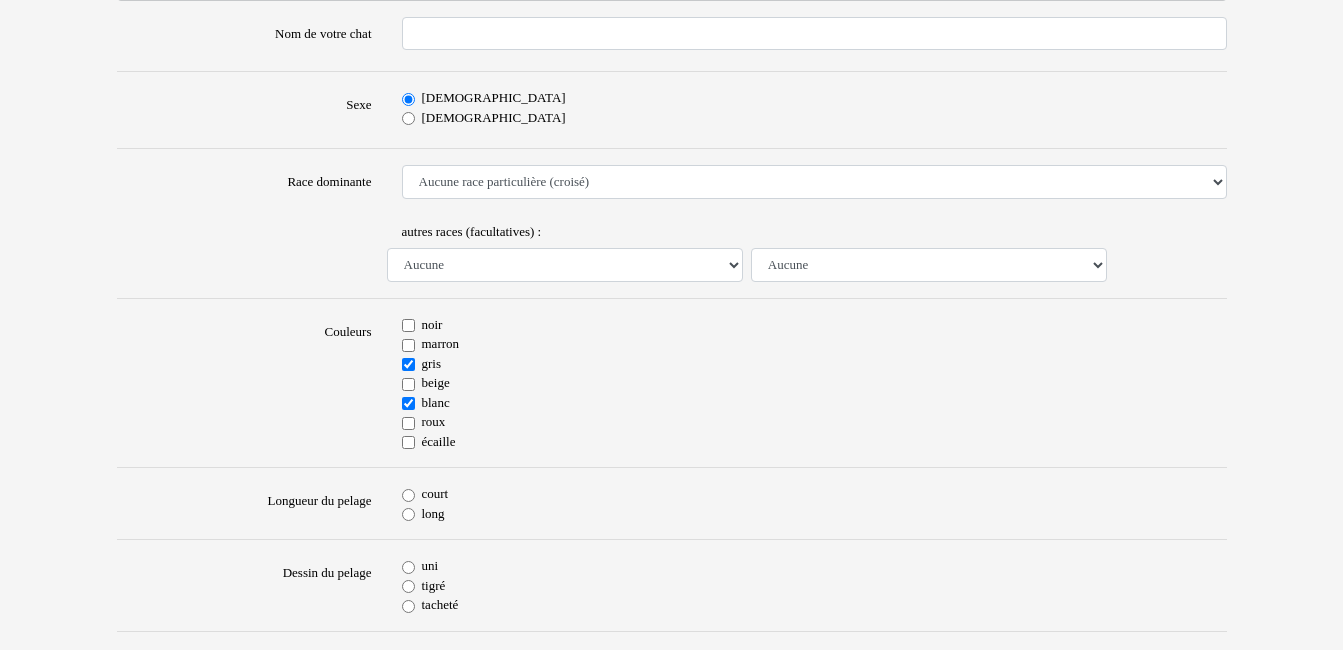 click on "marron" at bounding box center [408, 345] 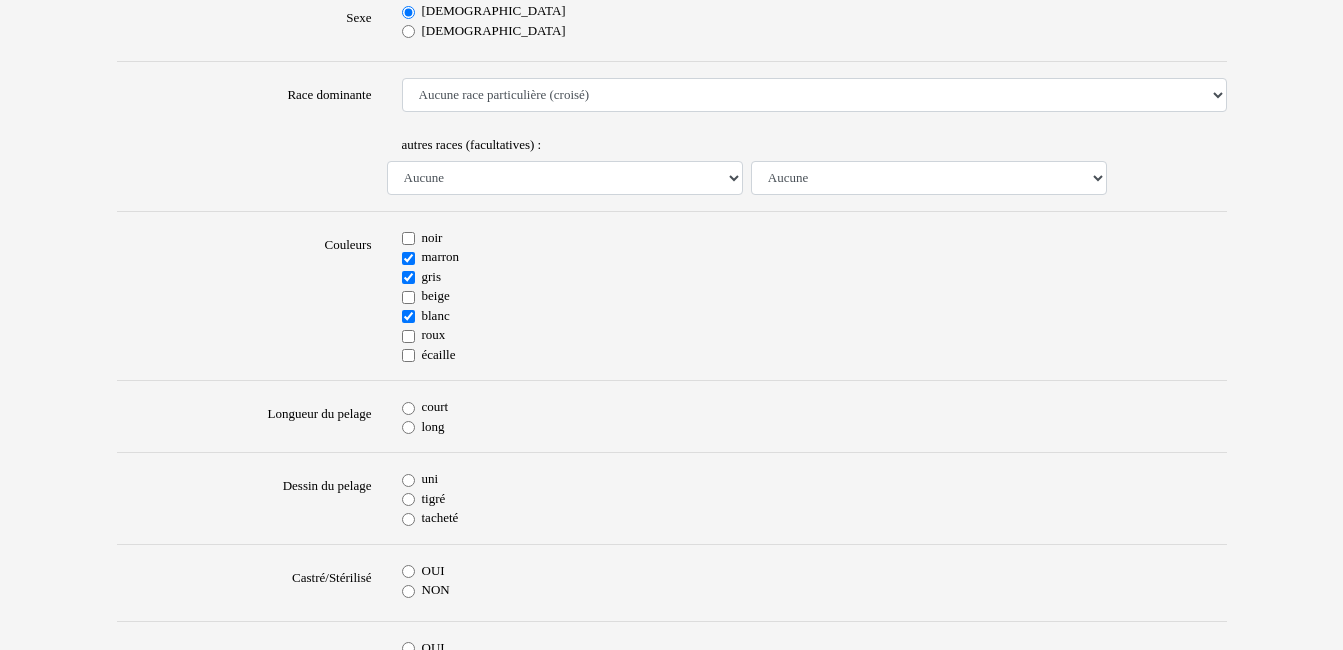 scroll, scrollTop: 400, scrollLeft: 0, axis: vertical 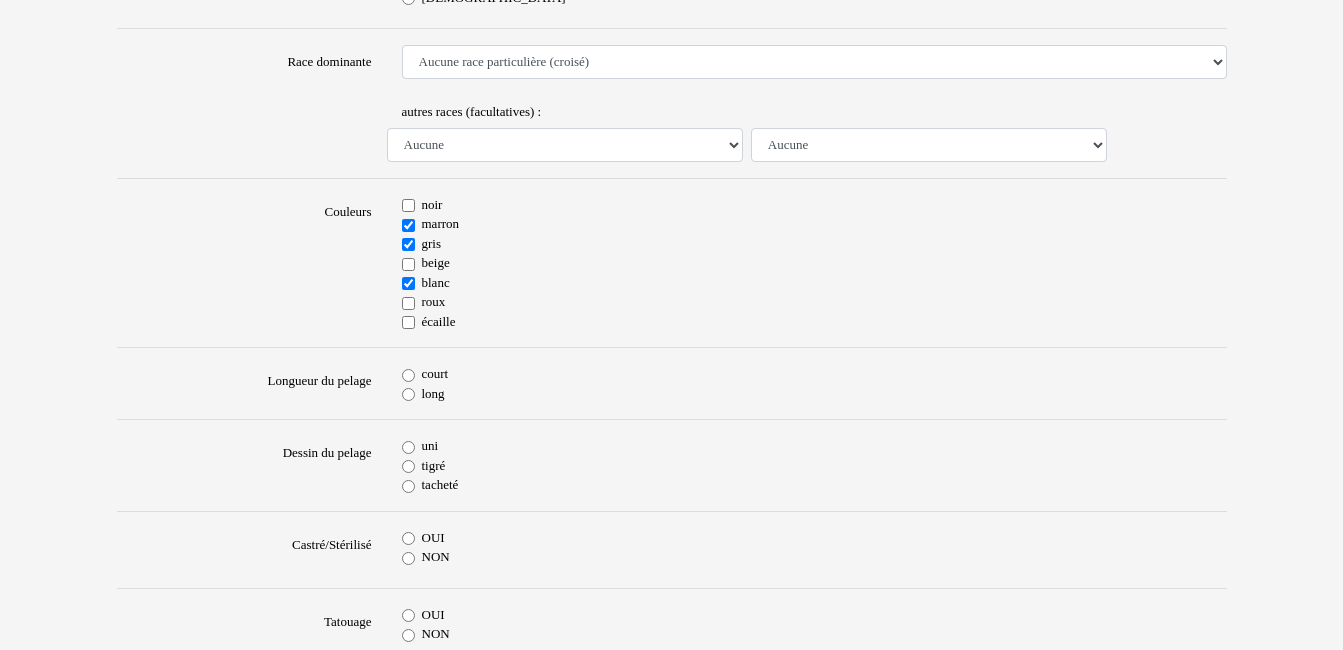 click on "long" at bounding box center (408, 394) 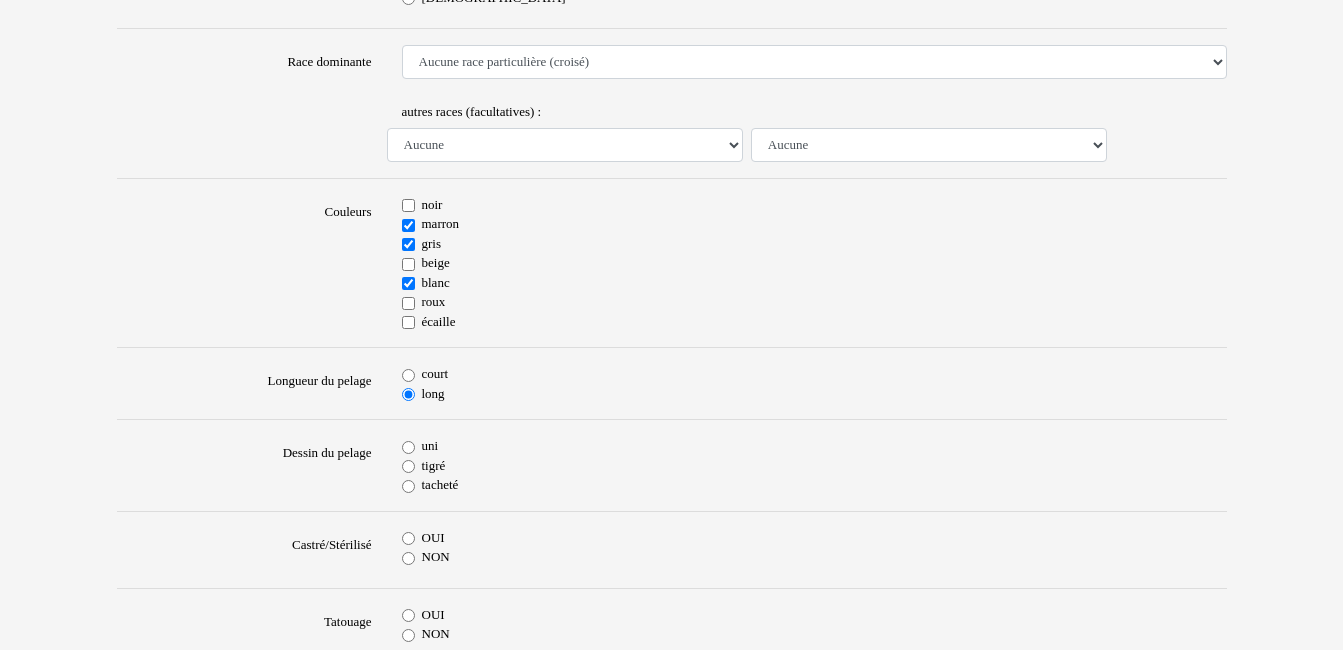 click on "court" at bounding box center (408, 375) 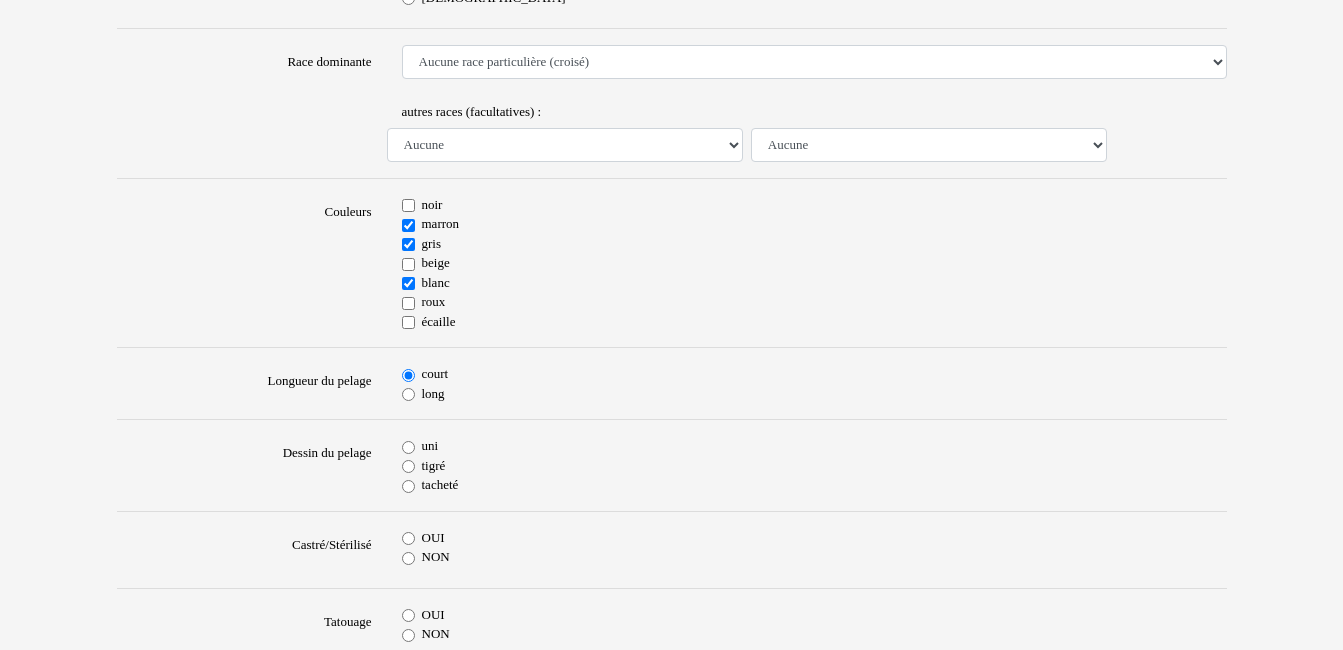 click on "long" at bounding box center [408, 394] 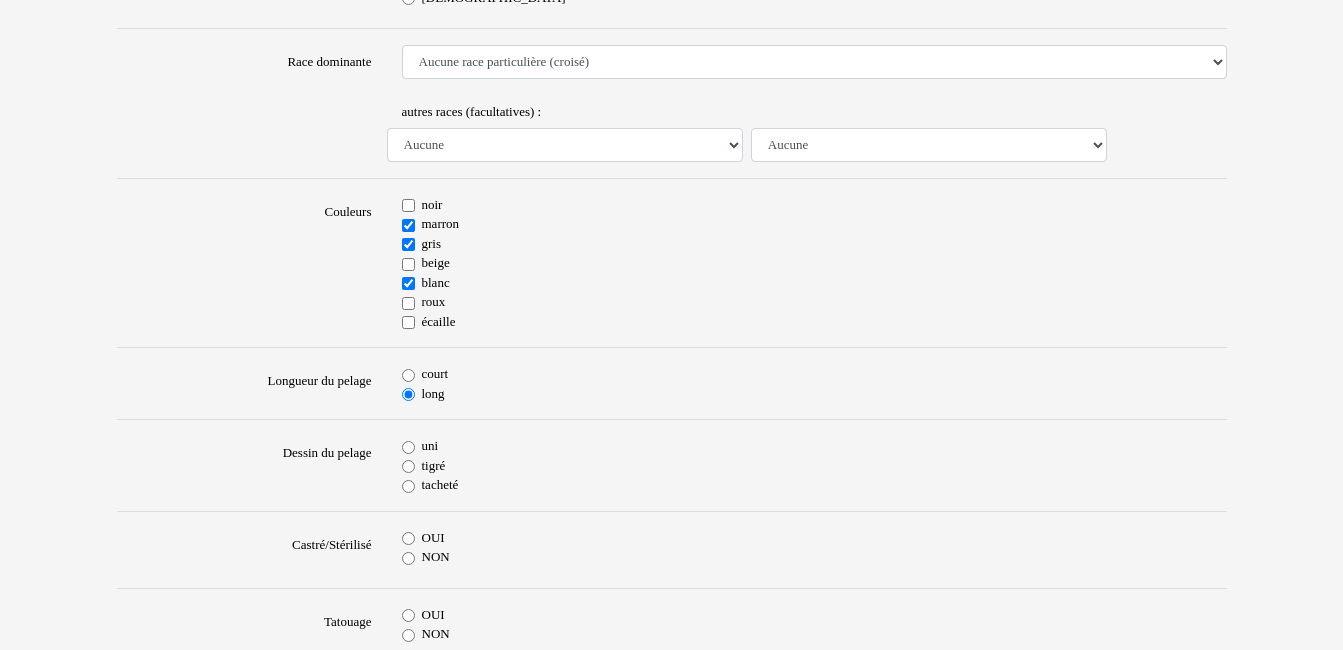click on "uni" at bounding box center [408, 447] 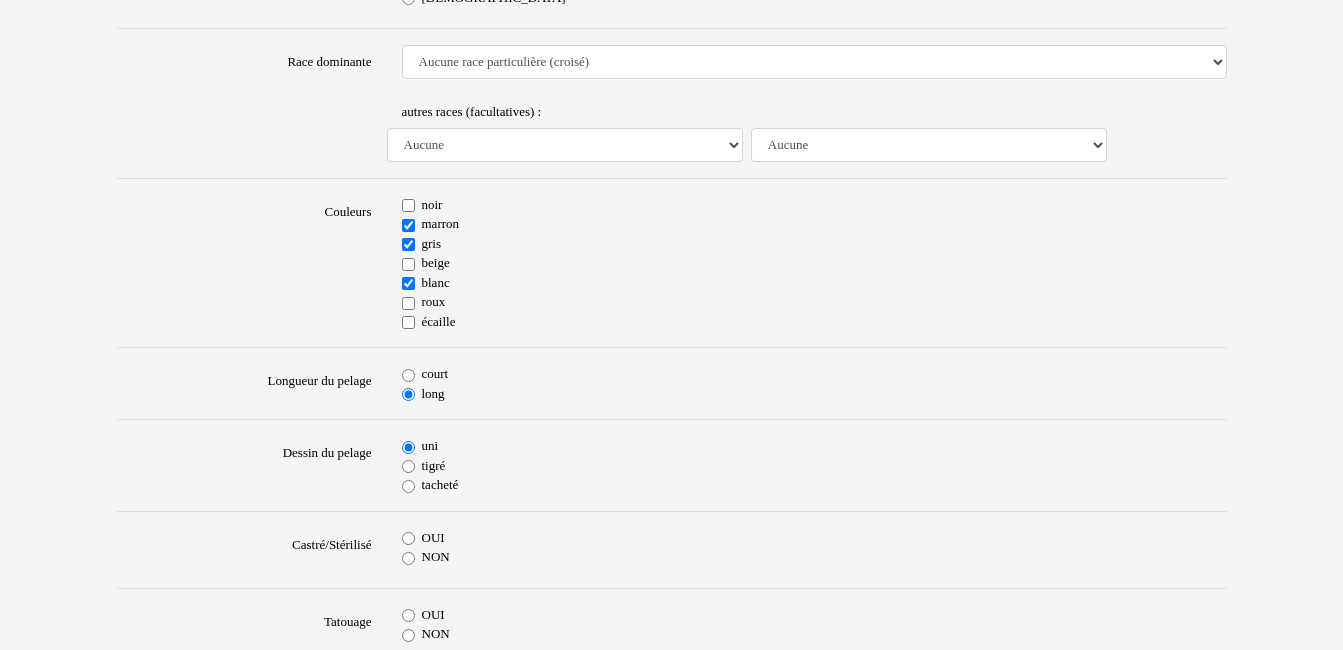 click on "tigré" at bounding box center [408, 466] 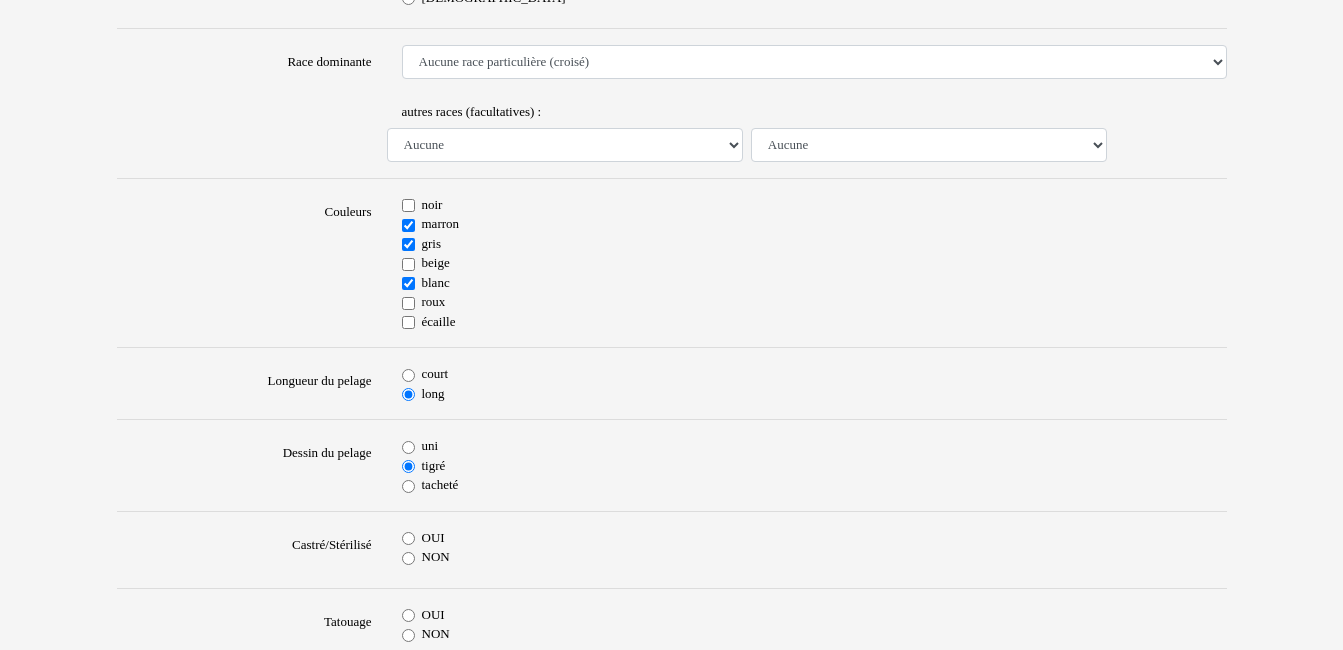 click on "tacheté" at bounding box center (408, 486) 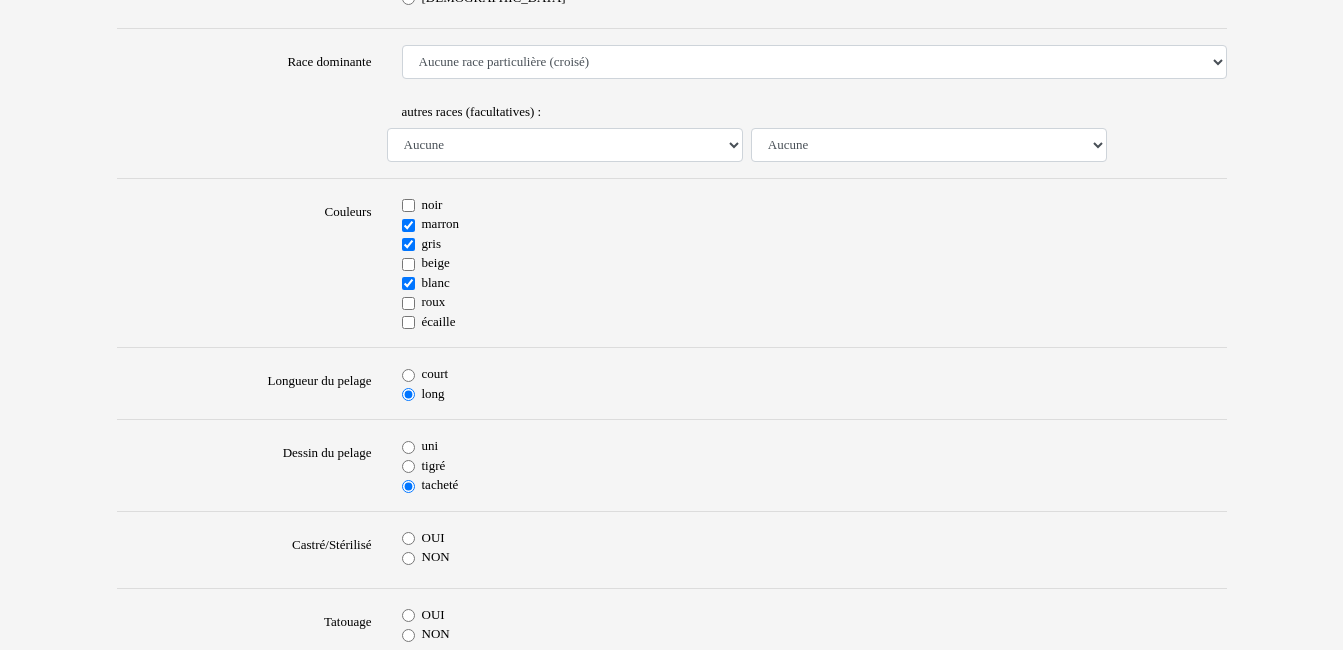 click on "uni" at bounding box center (408, 447) 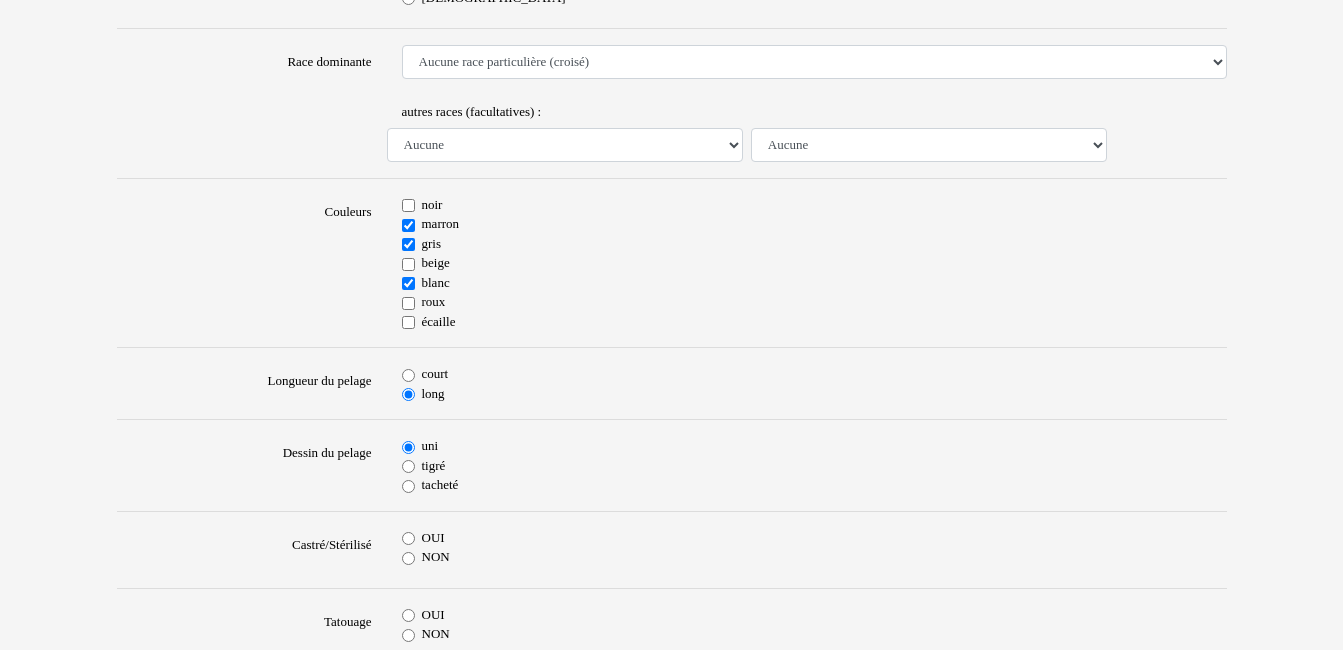 click on "tigré" at bounding box center (408, 466) 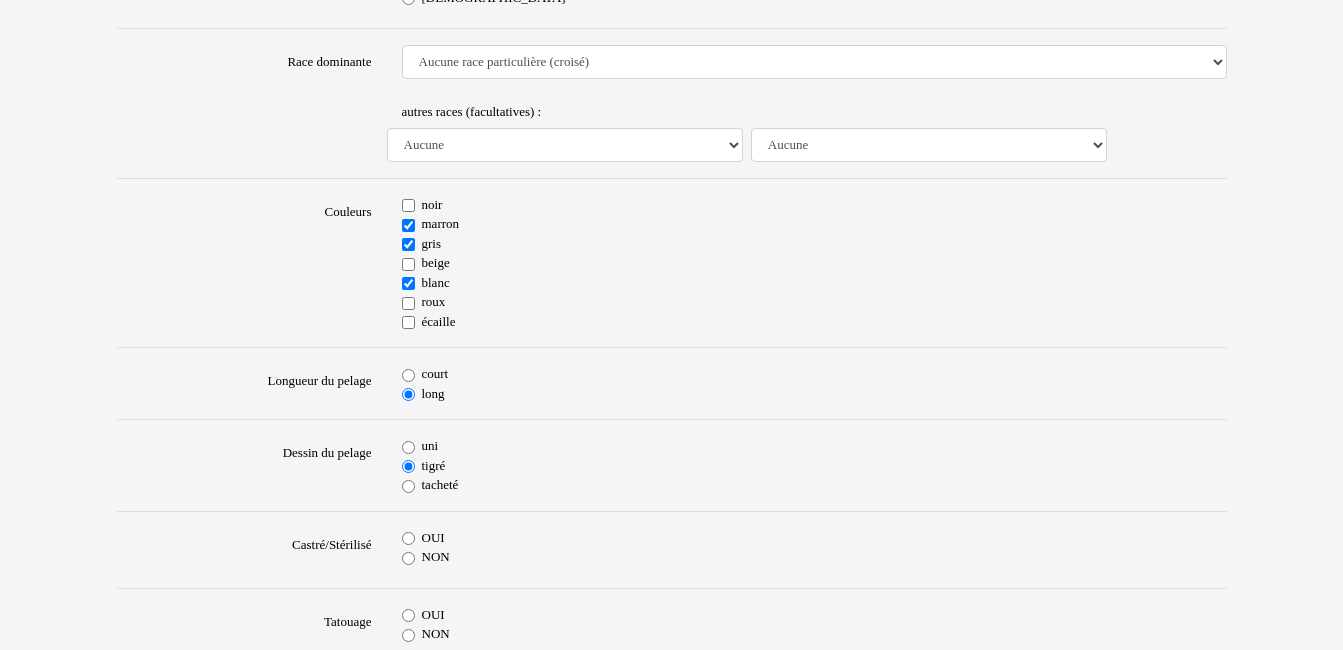click on "tacheté" at bounding box center (408, 486) 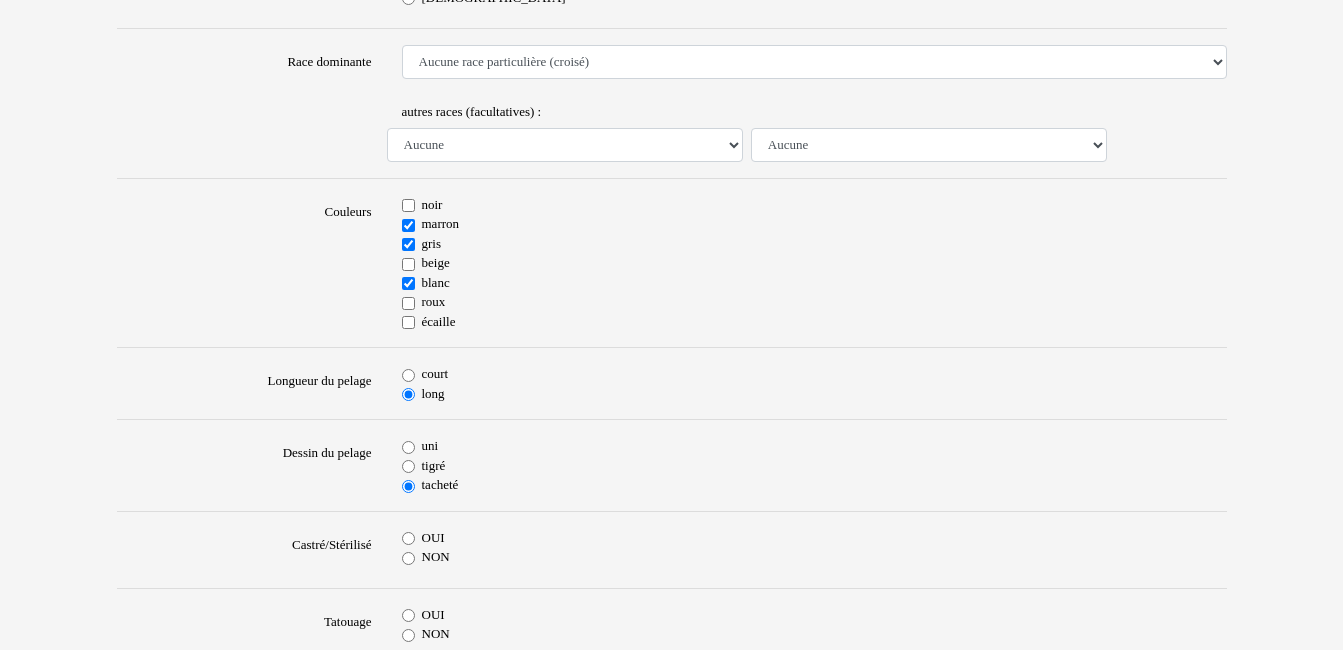 click on "uni" at bounding box center [408, 447] 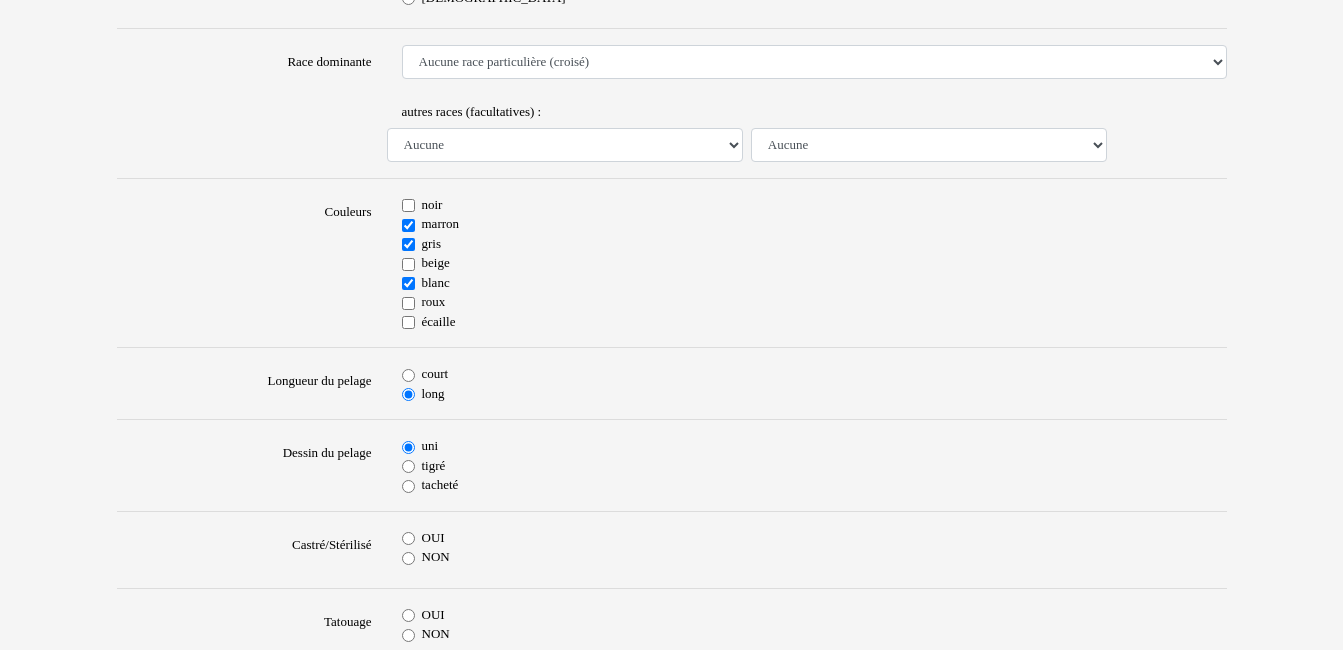 click on "OUI" at bounding box center [408, 538] 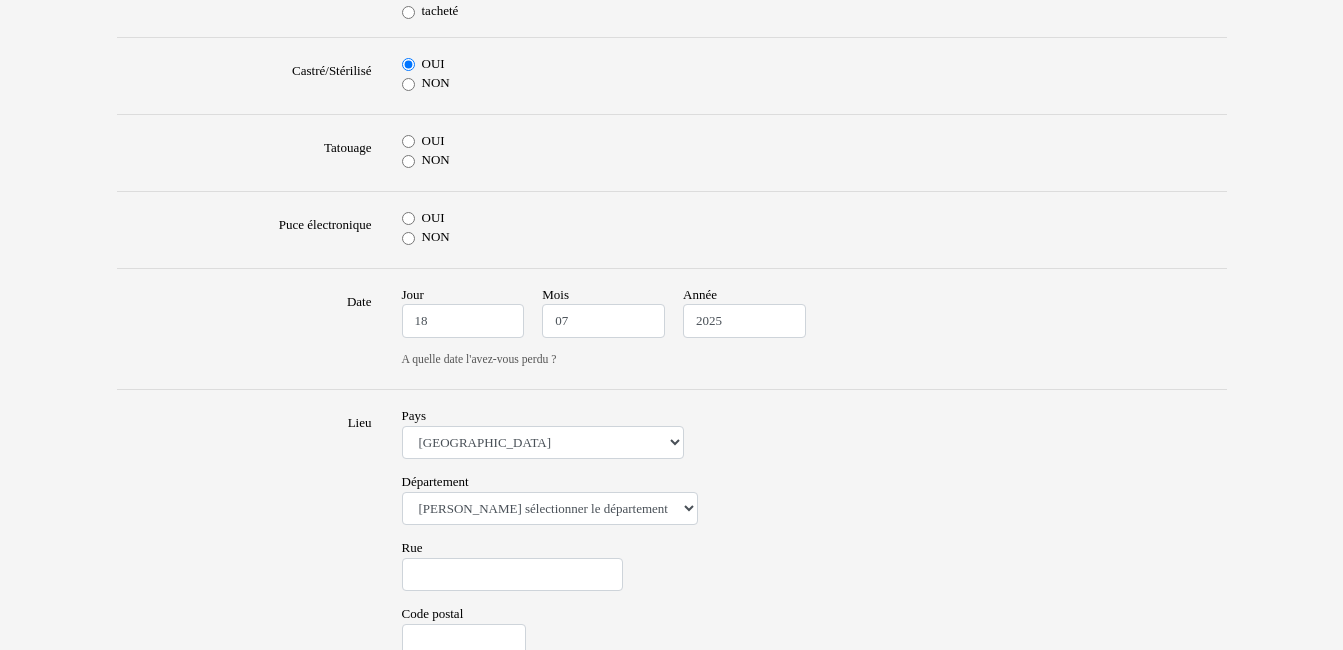 scroll, scrollTop: 867, scrollLeft: 0, axis: vertical 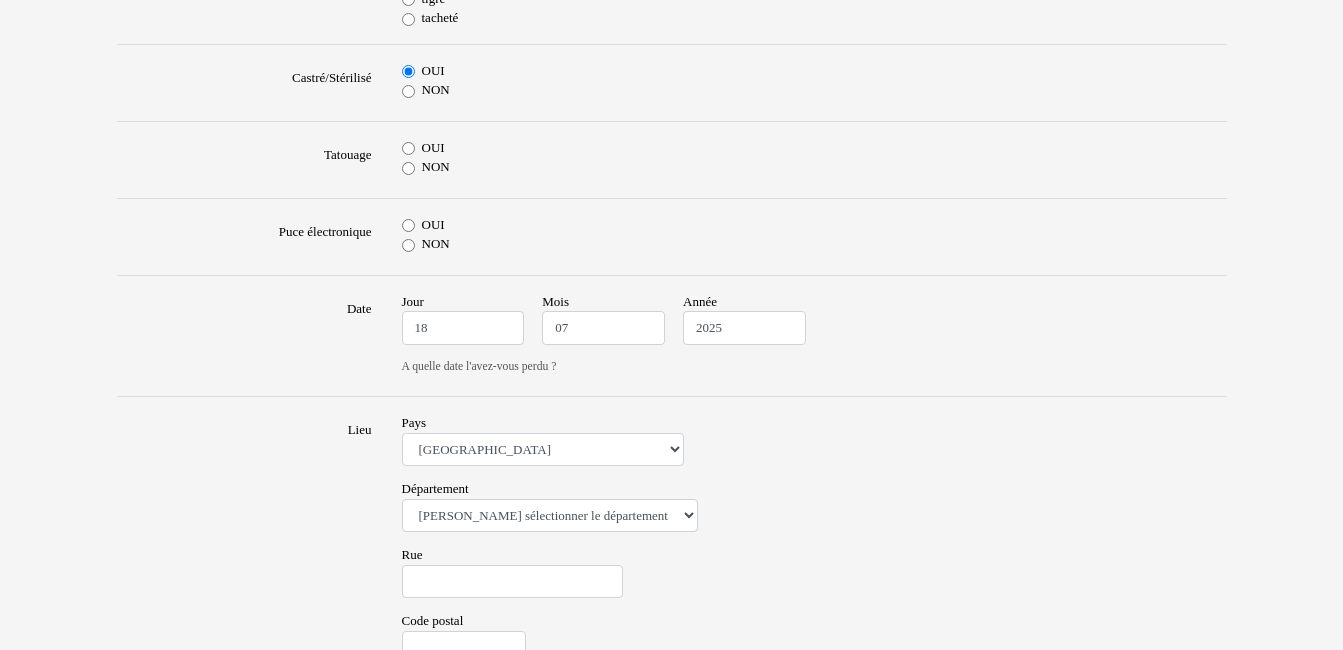 click on "NON" at bounding box center (408, 168) 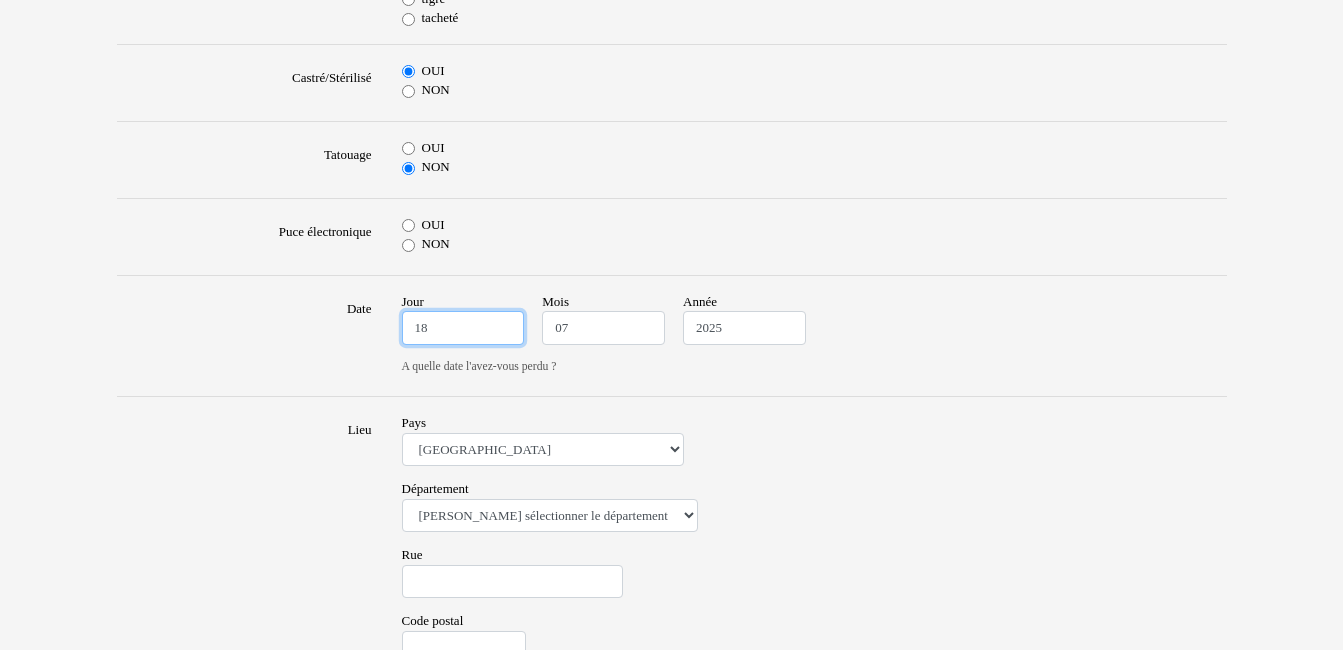 click on "18" at bounding box center (463, 328) 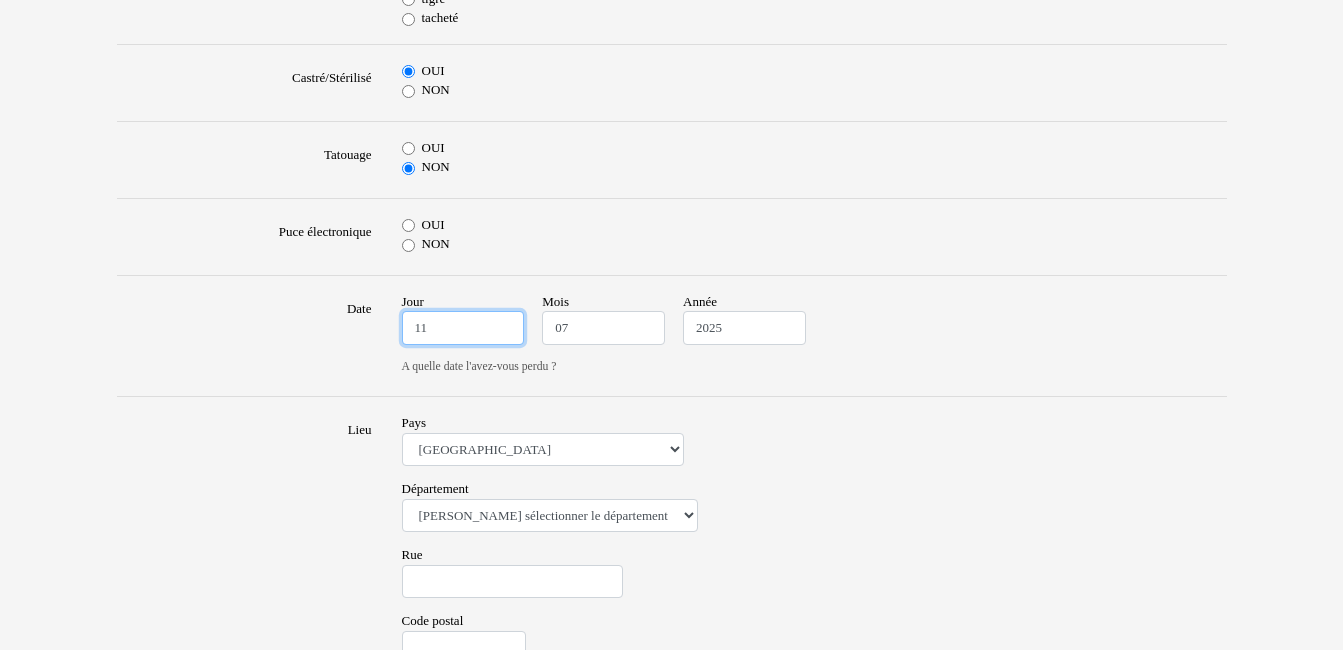 type on "11" 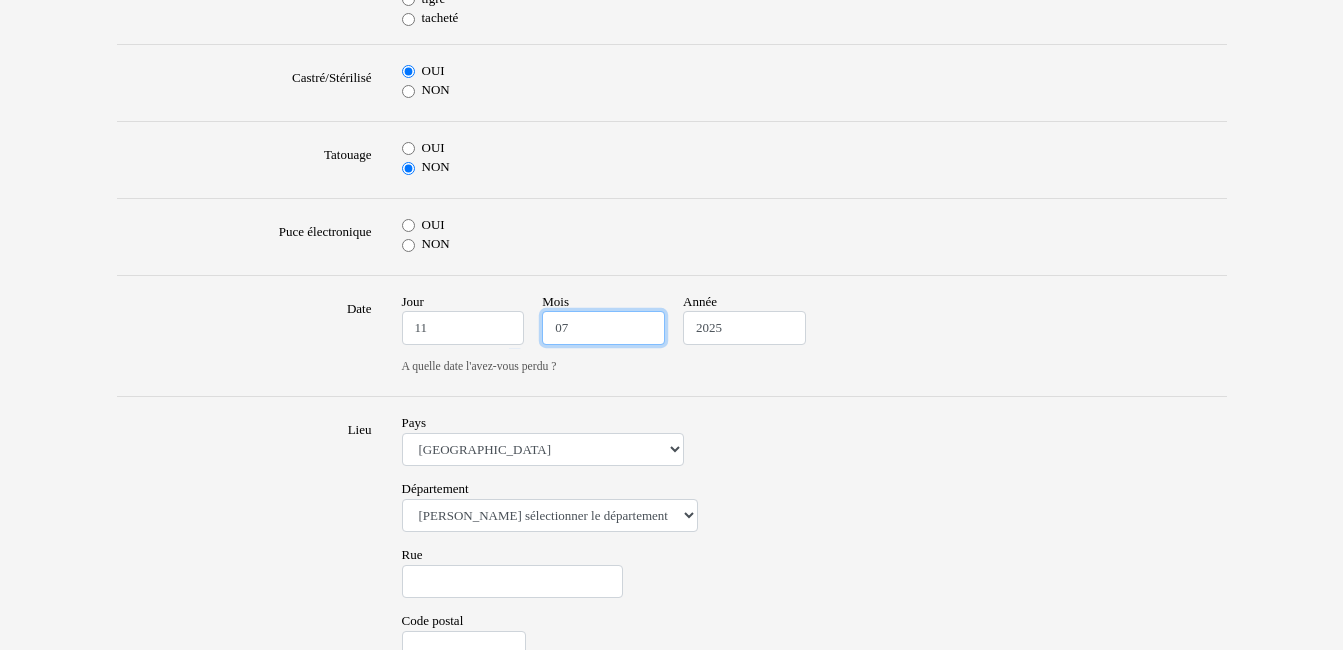 click on "07" at bounding box center (603, 328) 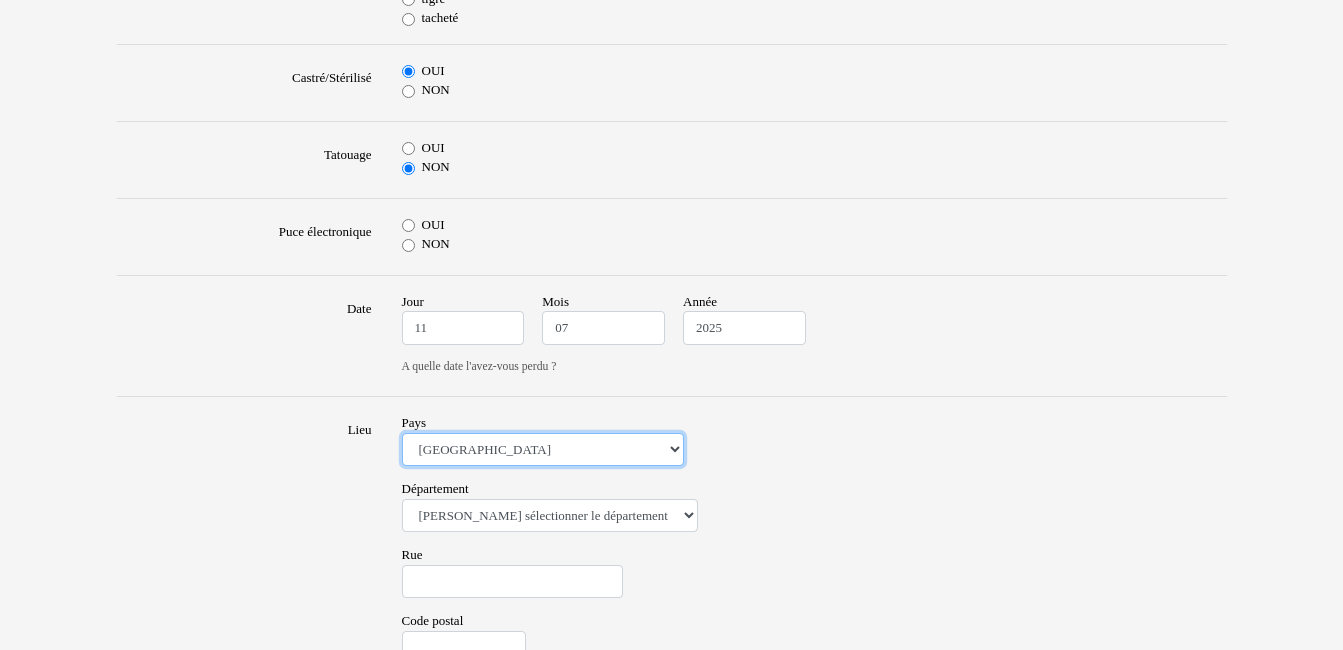 click on "Afrique du Sud Algérie Allemagne Andorre Argentine Australie Belgique Bolivie Brésil Cameroun Canada Chili Colombie Costa Rica Cuba Équateur Espagne Etats Unis France Grande Bretagne Guadeloupe Guatemala Guyane Honduras Inde Japon Kenya Luxembourg Martinique Mayotte Mexique Monaco Nicaragua Nigéria Nouvelle-Calédonie Nouvelle-Zélande Pakistan Panama Paraguay Pérou Philippines Polynésie française Porto Rico République dominicaine Réunion Saint-Barthélemy Saint-Martin Saint-Pierre-et-Miquelon Salvador Singapour Suisse Tanzanie Uruguay Venezuela Wallis-et-Futuna" at bounding box center (543, 450) 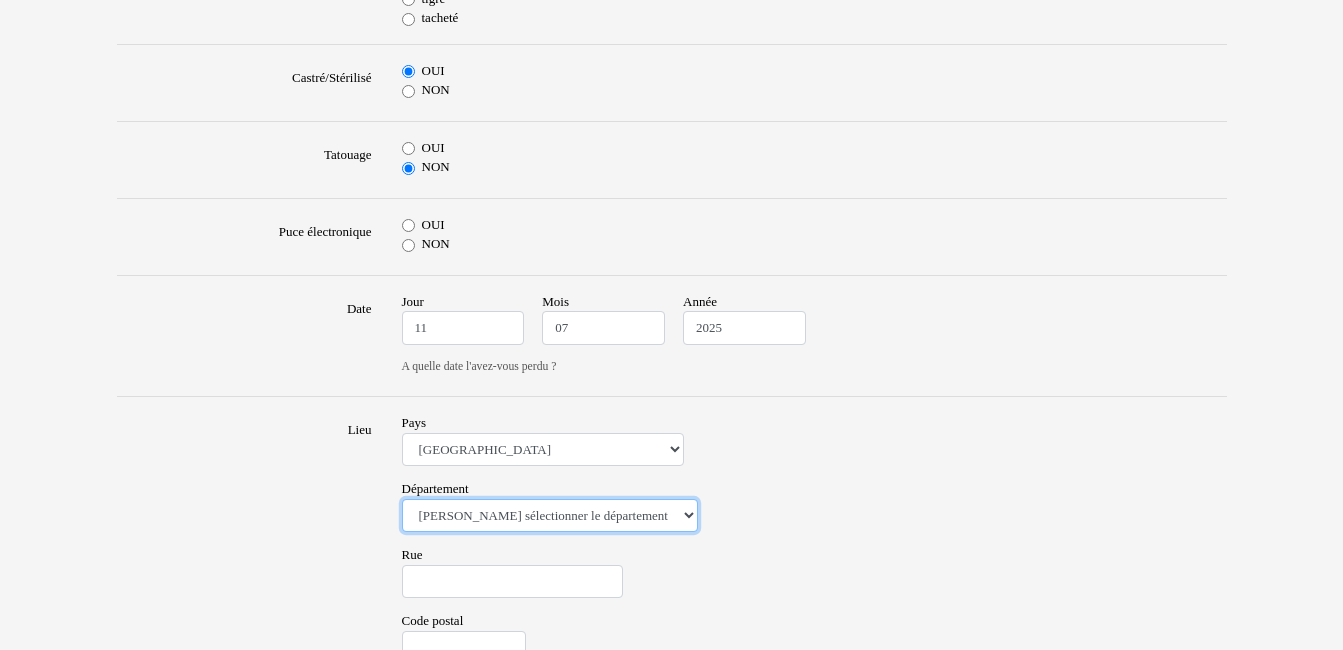 click on "Veuillez sélectionner le département 01 - Ain 02 - Aisne 03 - Allier 04 - Alpes de Hautes-Provence 05 - Hautes-Alpes 06 - Alpes-Maritimes 07 - Ardèche 08 - Ardennes 09 - Ariege 10 - Aube 11 - Aude 12 - Aveyron 13 - Bouches-Du-Rhône 14 - Calvados 15 - Cantal 16 - Charente 17 - Charente-Maritime 18 - Cher 19 - Correze 20 - Corse 21 - Cote-d'Or 22 - Côtes d'Armor 23 - Creuse 24 - Dordogne 25 - Doubs 26 - Drôme 27 - Eure 28 - Eure-et-Loir 29 - Finistere 30 - Gard 31 - Haute-Garonne 32 - Gers 33 - Gironde 34 - Hérault 35 - Ille-et-Vilaine 36 - Indre 37 - Indre-et-Loire 38 - Isère 39 - Jura 40 - Landes 41 - Loir-et-Cher 42 - Loire 43 - Haute-Loire 44 - Loire-Atlantique 45 - Loiret 46 - Lot 47 - Lot-et-Garonne 48 - Lozère 49 - Maine-et-Loire 50 - Manche 51 - Marne 52 - Haute-Marne 53 - Mayenne 54 - Meurthe-et-Moselle 55 - Meuse 56 - Morbihan 57 - Moselle 58 - Nièvre 59 - Nord 60 - Oise 61 - Orne 62 - Pas-de-Calais 63 - Puy-de-Dôme 64 - Pyrénées-Atlantiques 65 - Hautes-Pyrénées 67 - Bas-Rhin 75 - Paris" at bounding box center [550, 516] 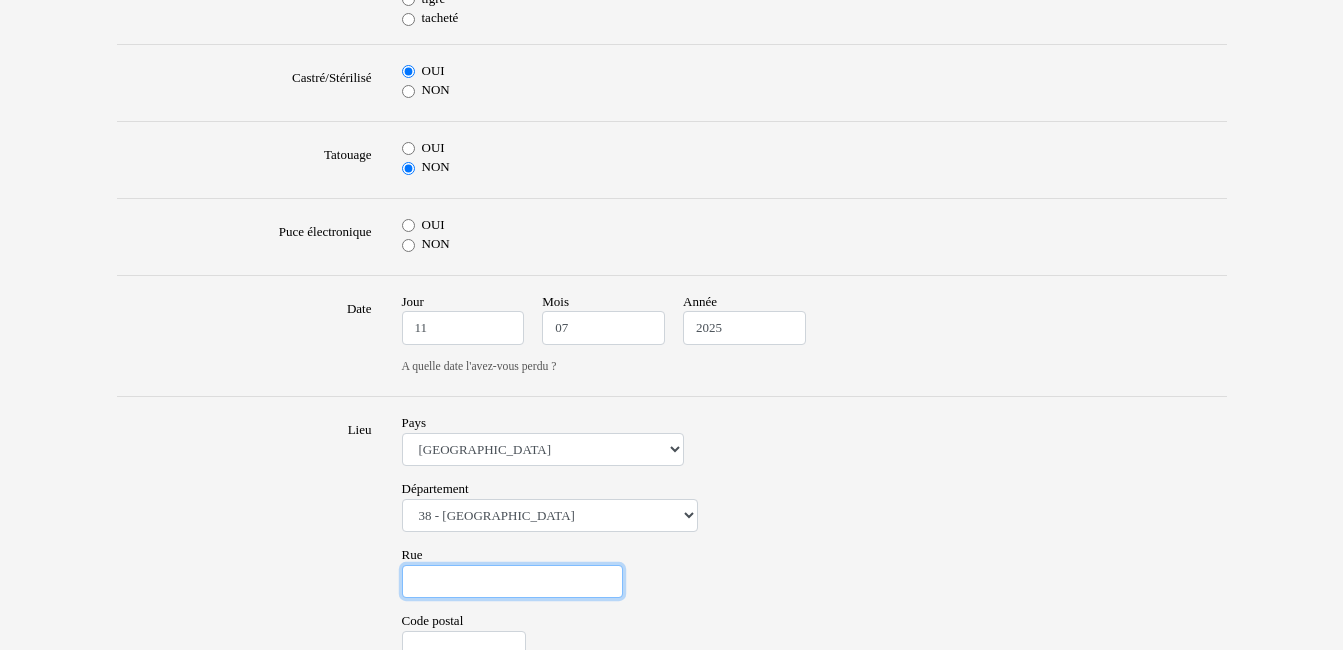 click on "Rue" at bounding box center [512, 582] 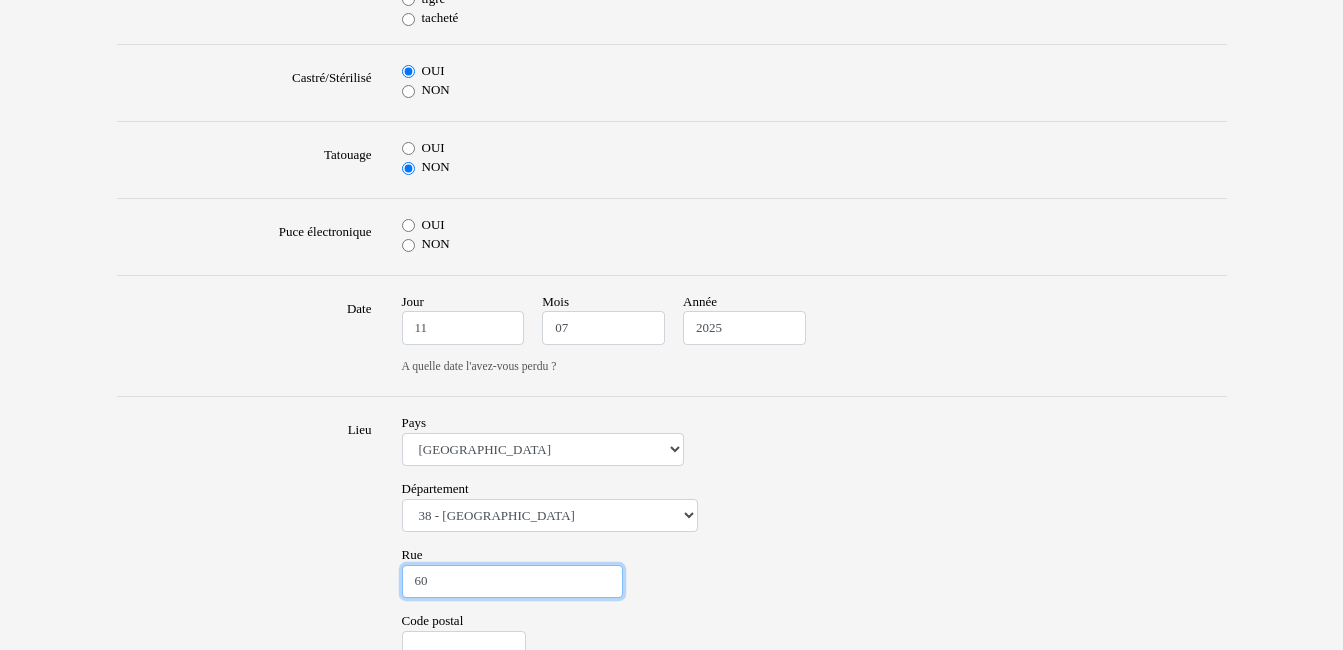type on "6" 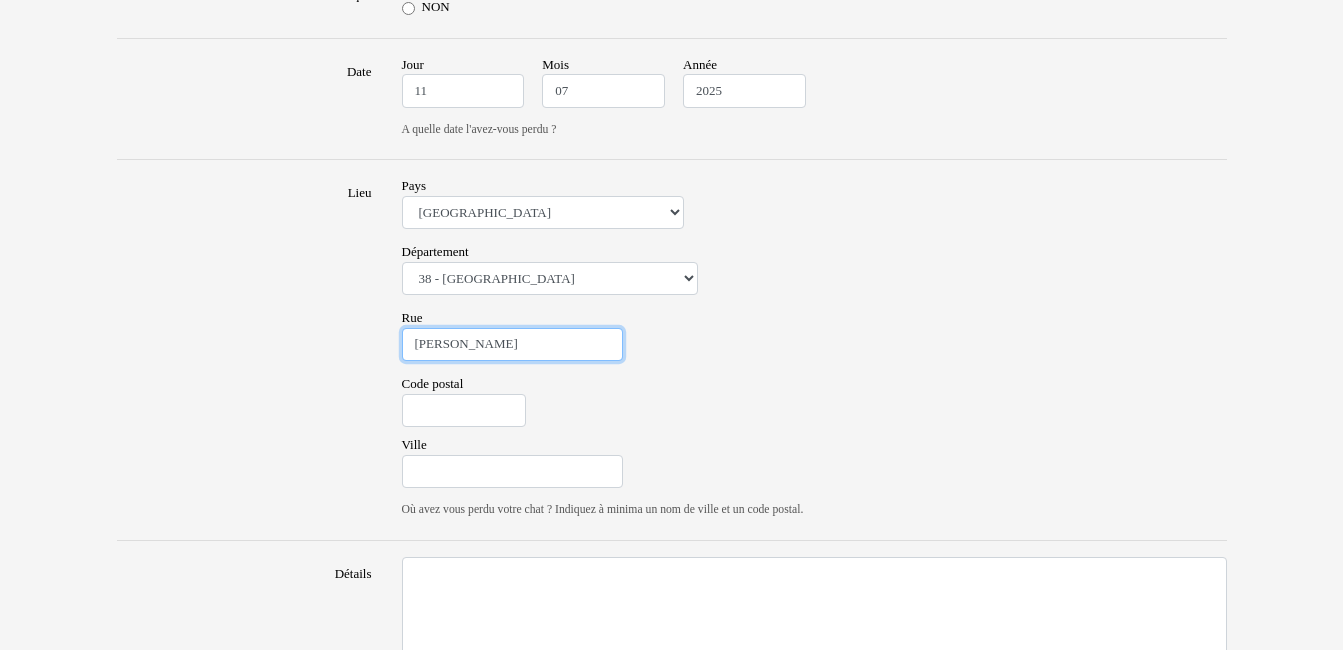 scroll, scrollTop: 1108, scrollLeft: 0, axis: vertical 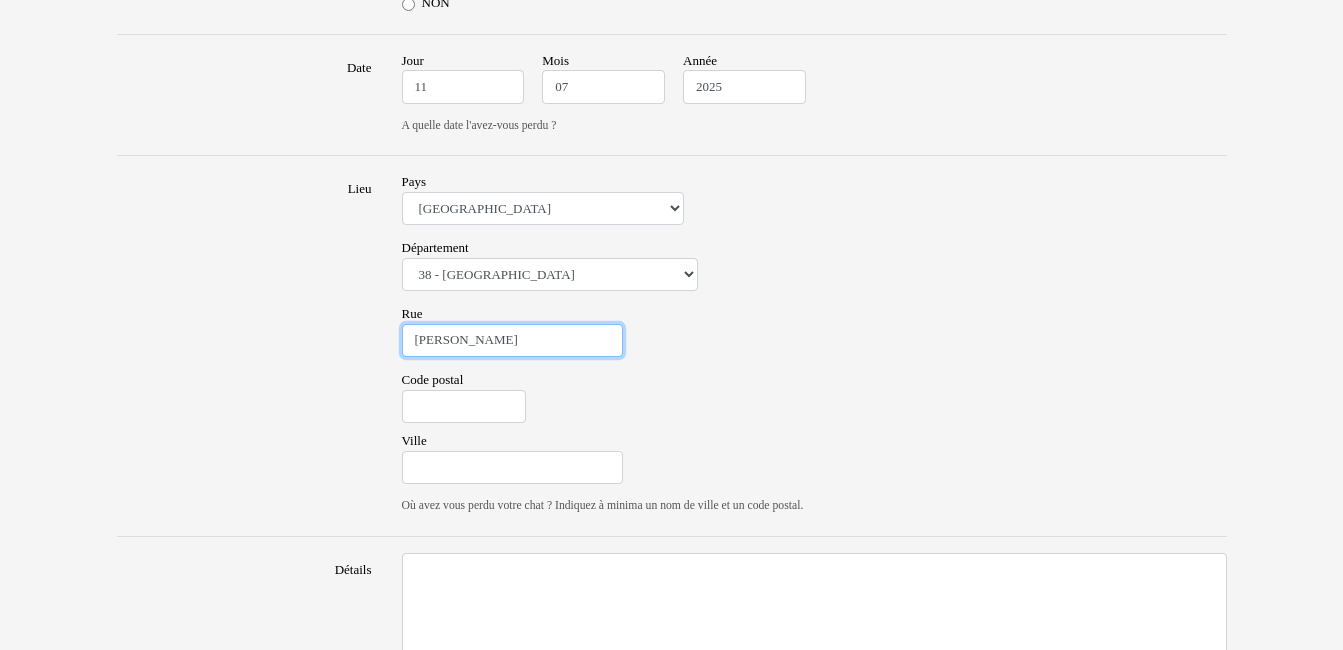 type on "Louis vial" 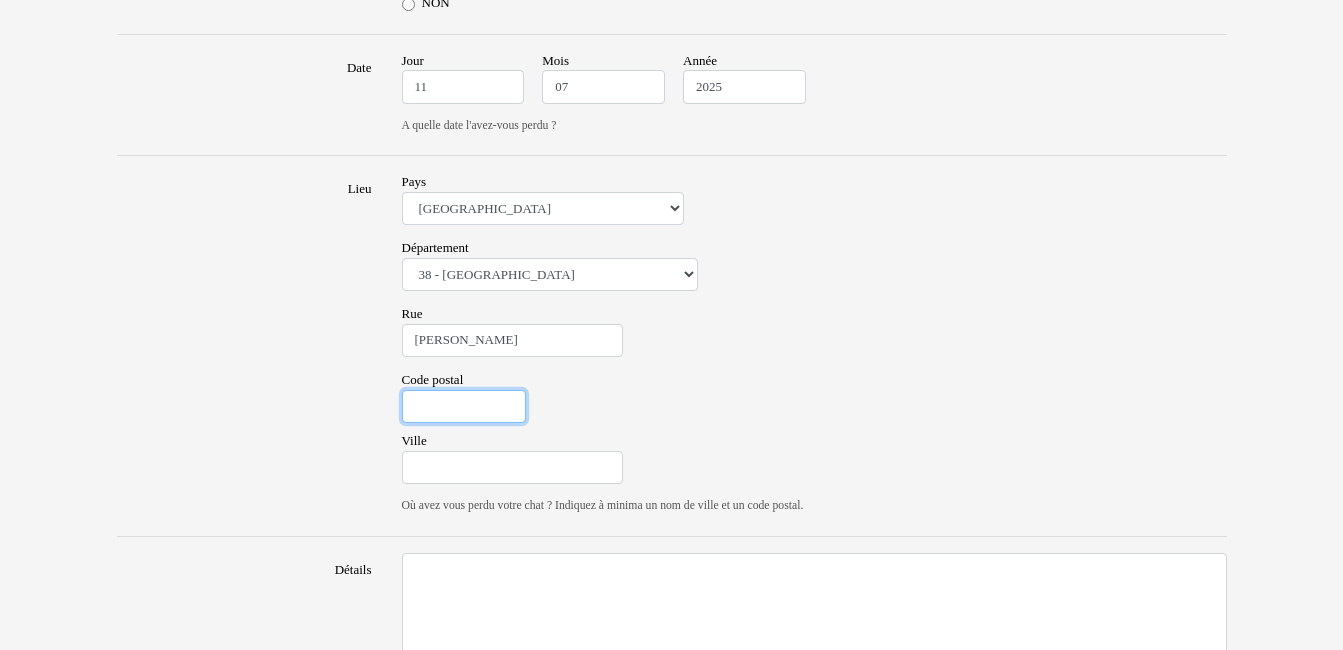 click on "Code postal" at bounding box center [464, 407] 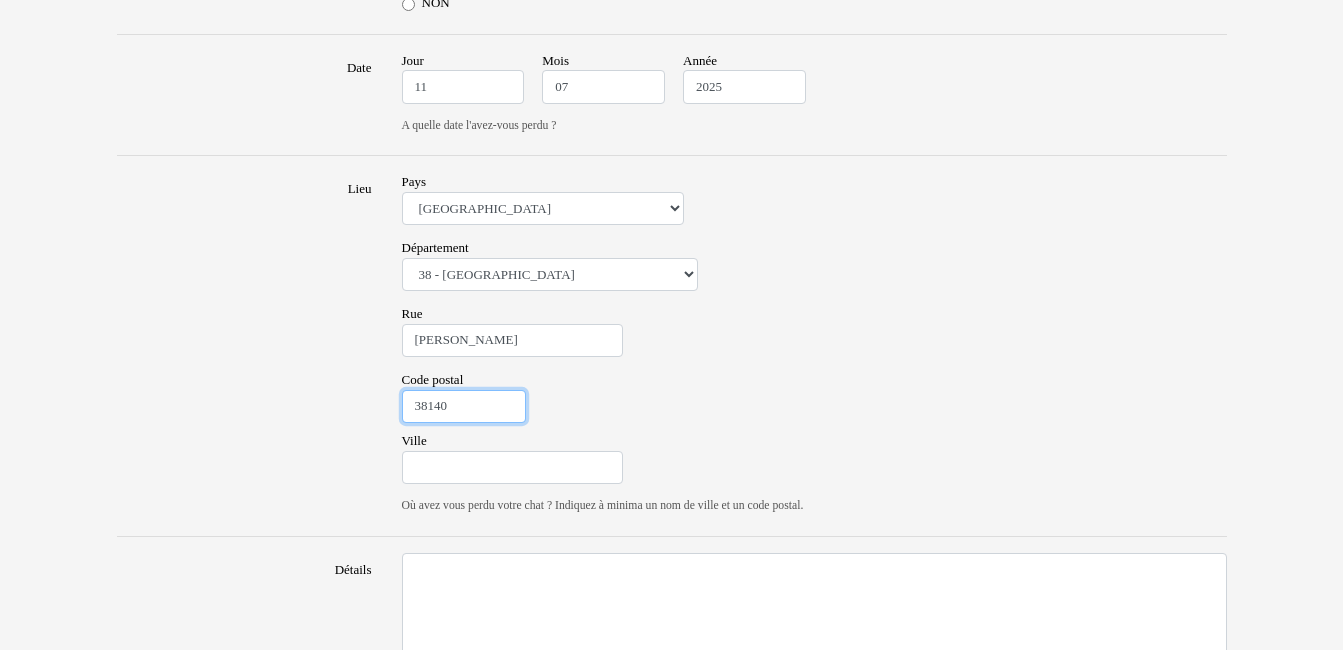 type on "38140" 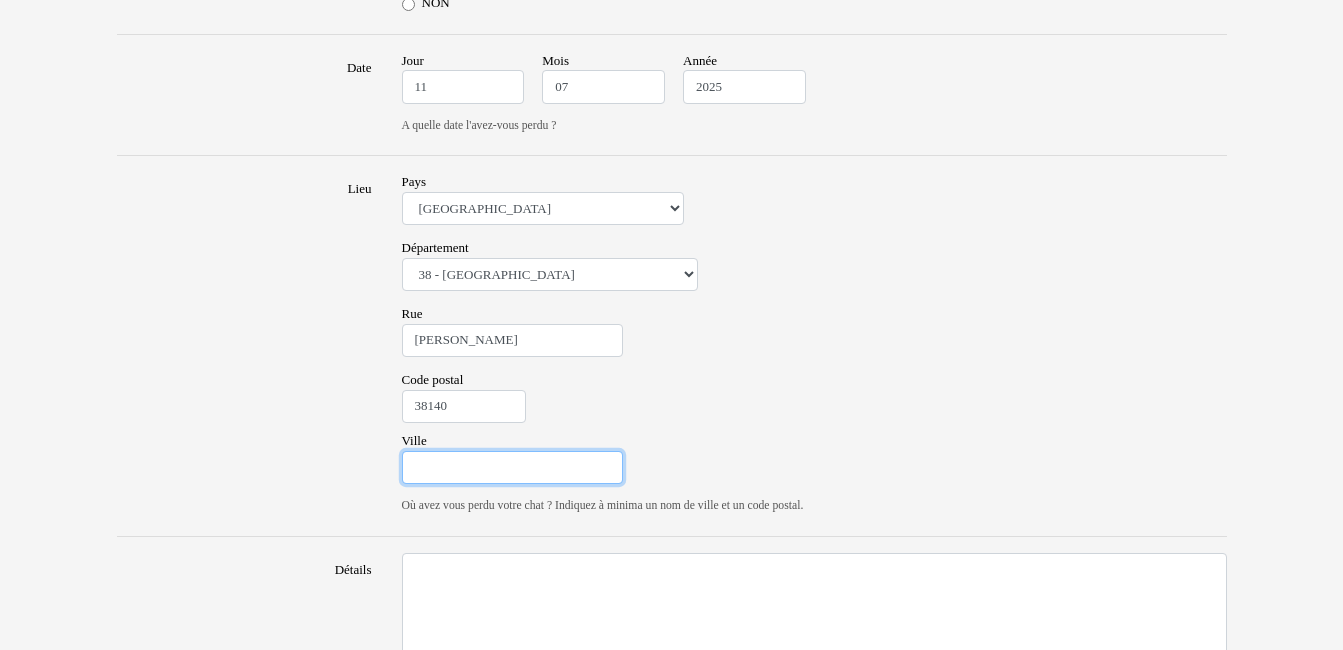 click on "Ville" at bounding box center (512, 468) 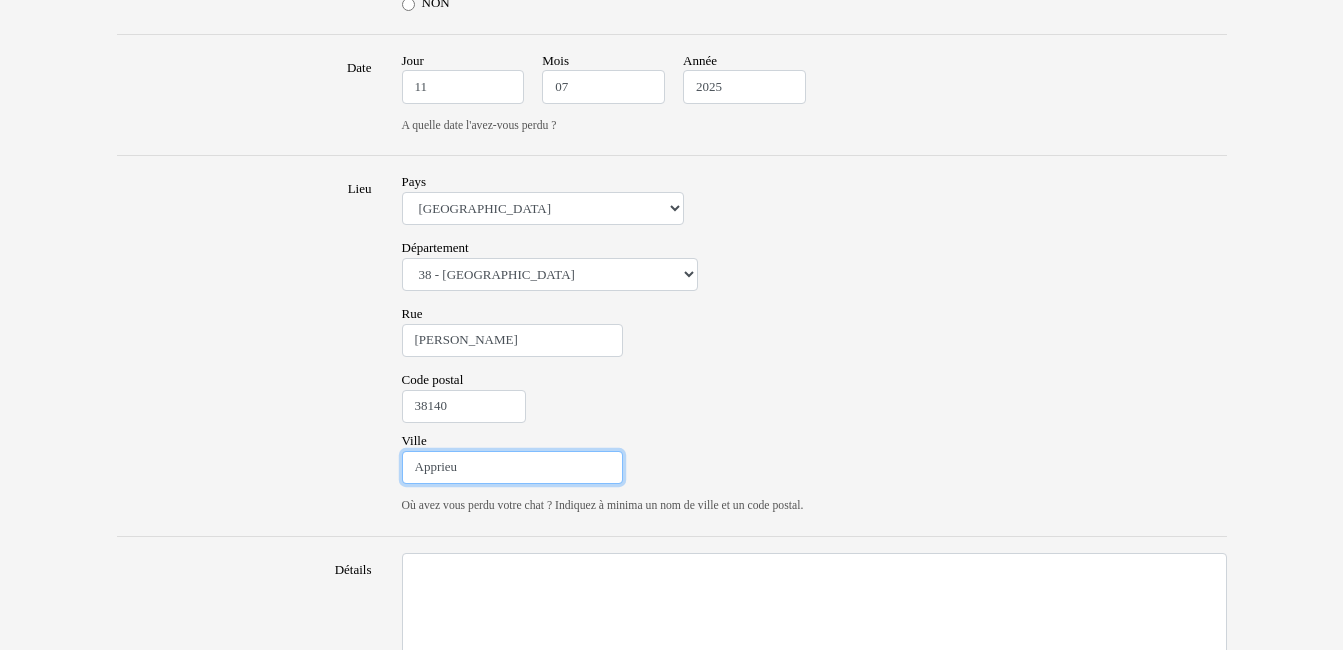 type on "Apprieu" 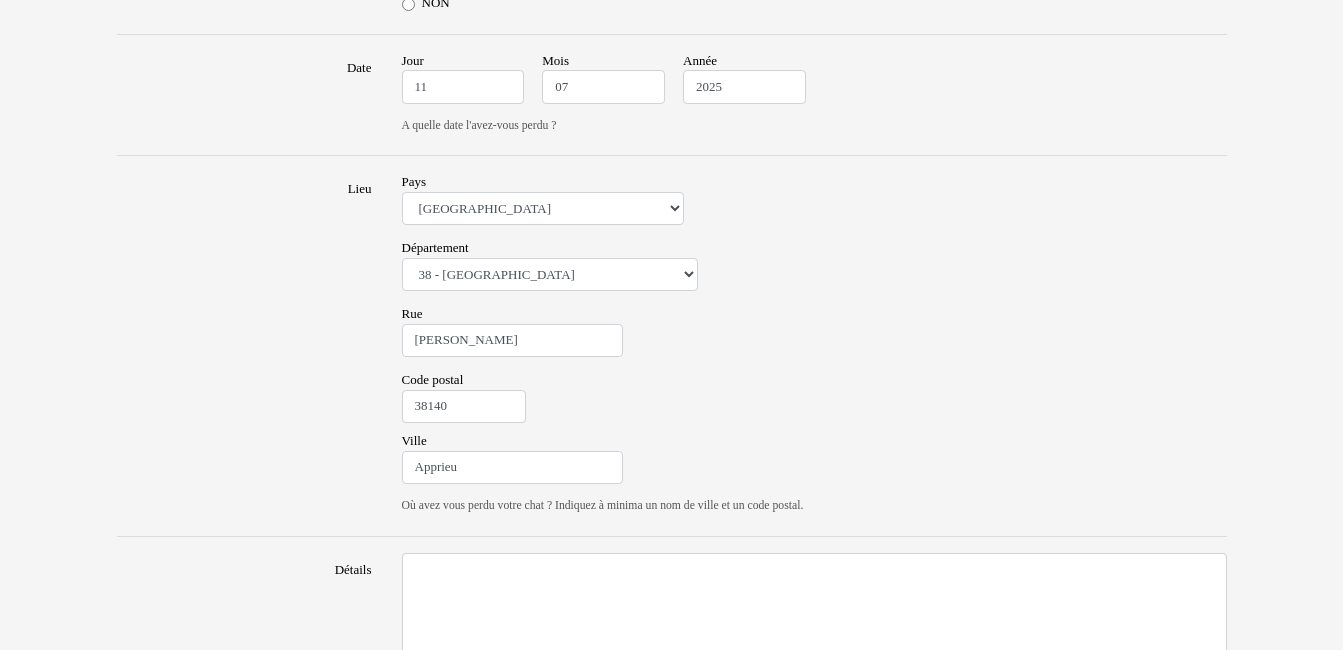 click on "Rue
Louis vial" at bounding box center [814, 334] 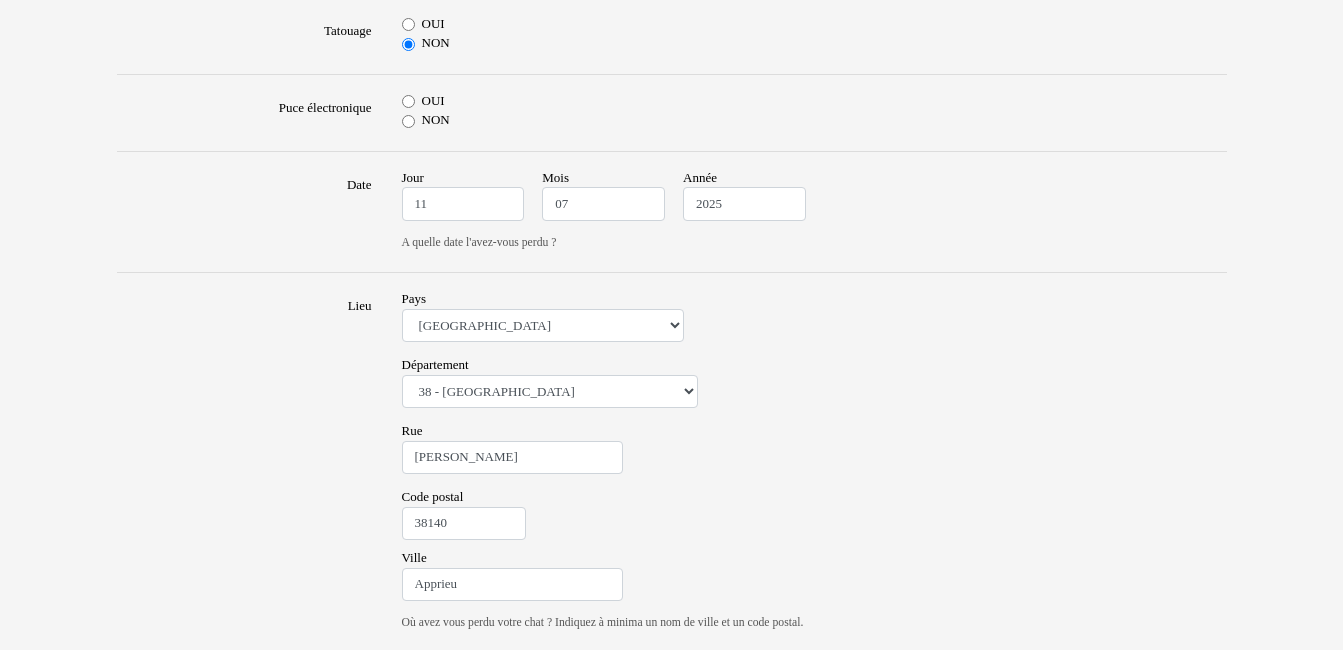 scroll, scrollTop: 988, scrollLeft: 0, axis: vertical 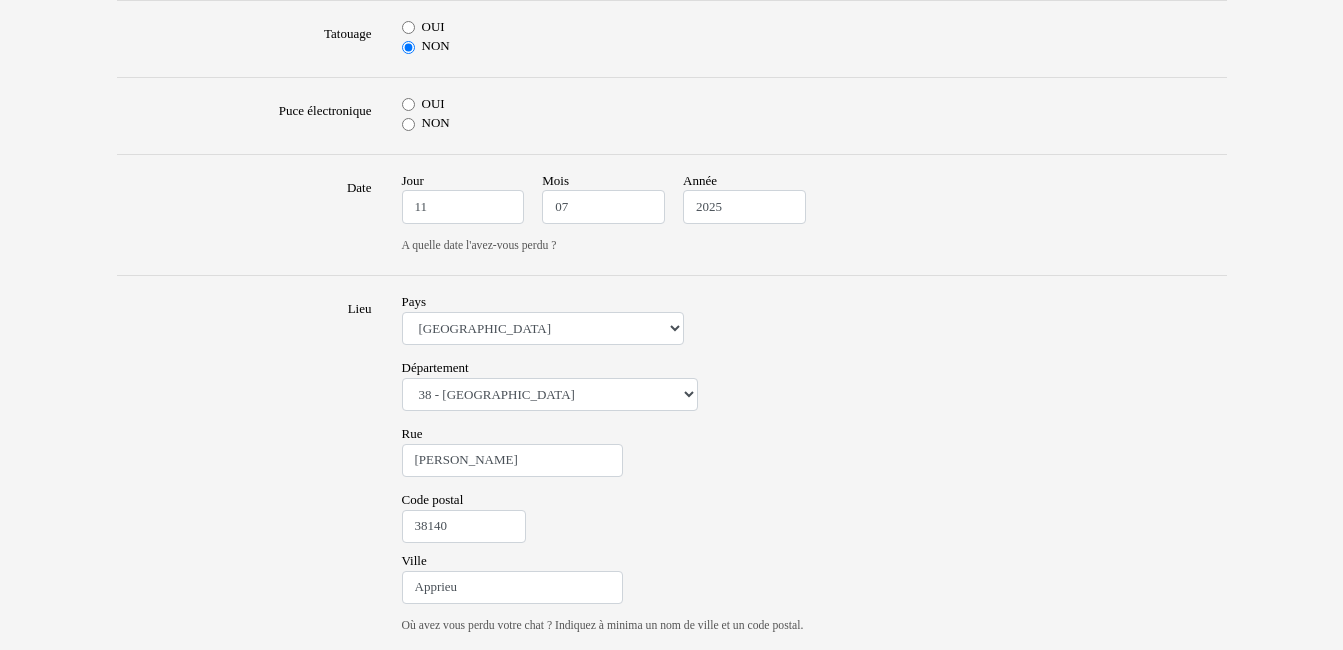 click on "NON" at bounding box center (408, 124) 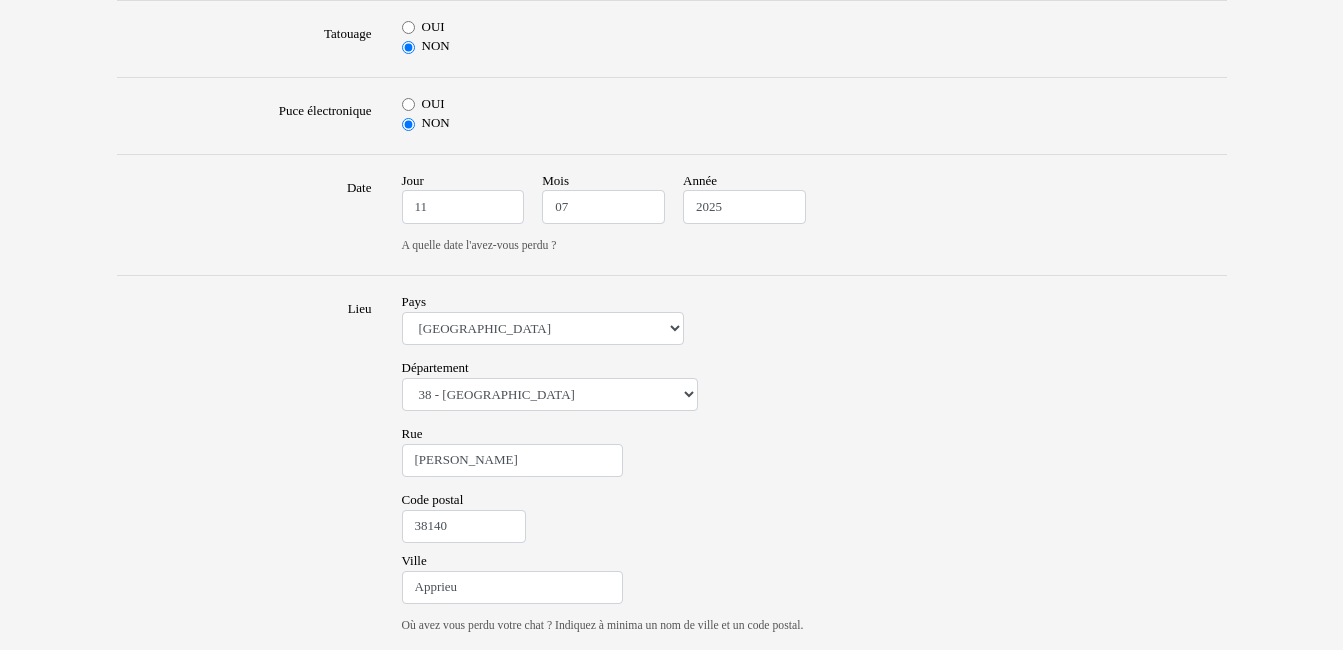 drag, startPoint x: 1116, startPoint y: 345, endPoint x: 1169, endPoint y: 266, distance: 95.131485 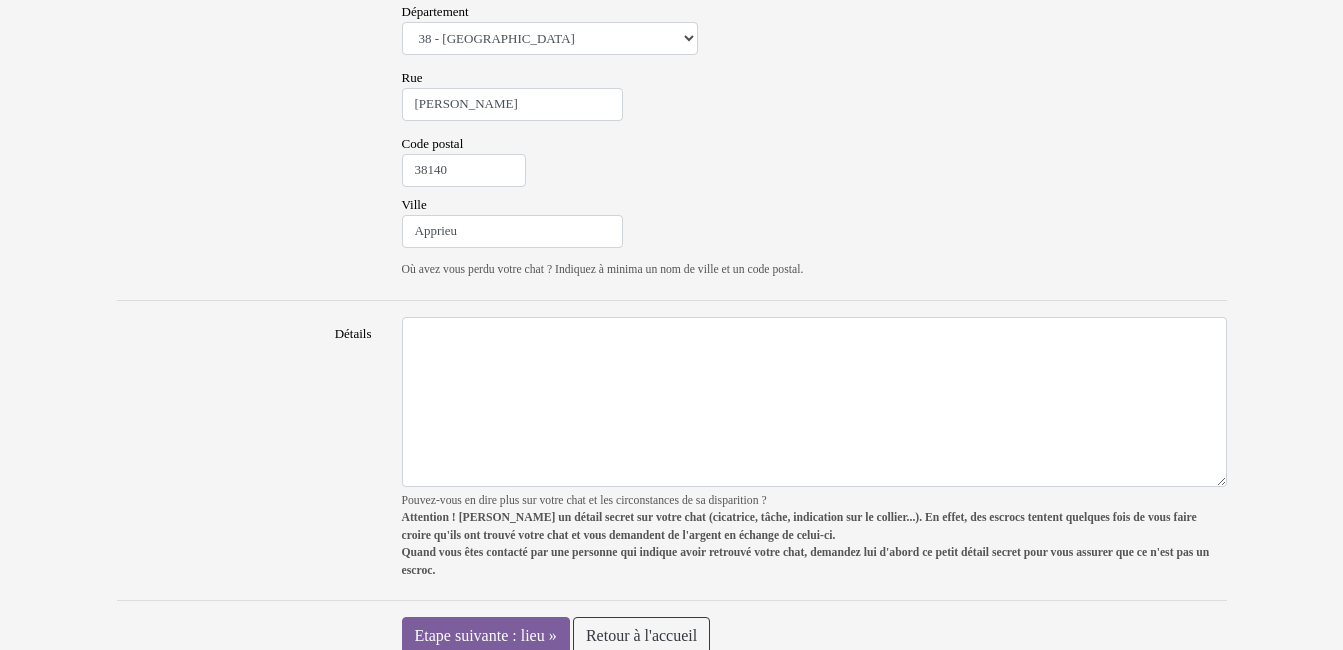 scroll, scrollTop: 1365, scrollLeft: 0, axis: vertical 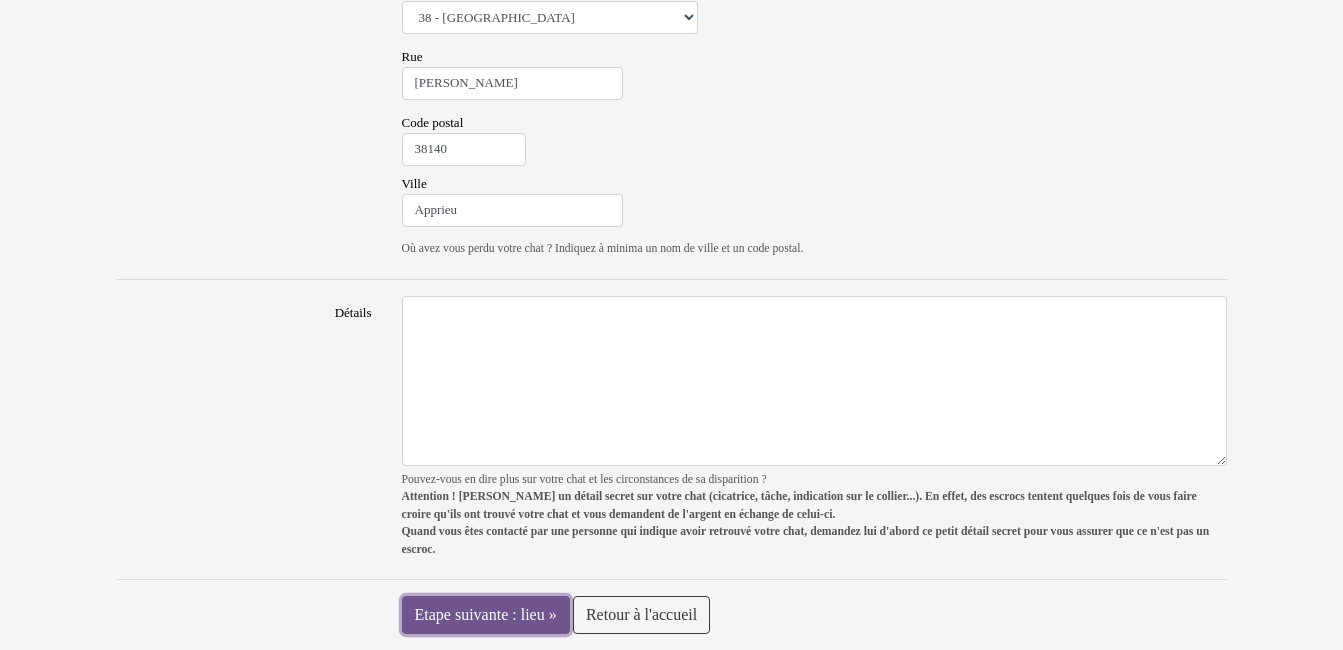 click on "Etape suivante : lieu »" at bounding box center [486, 615] 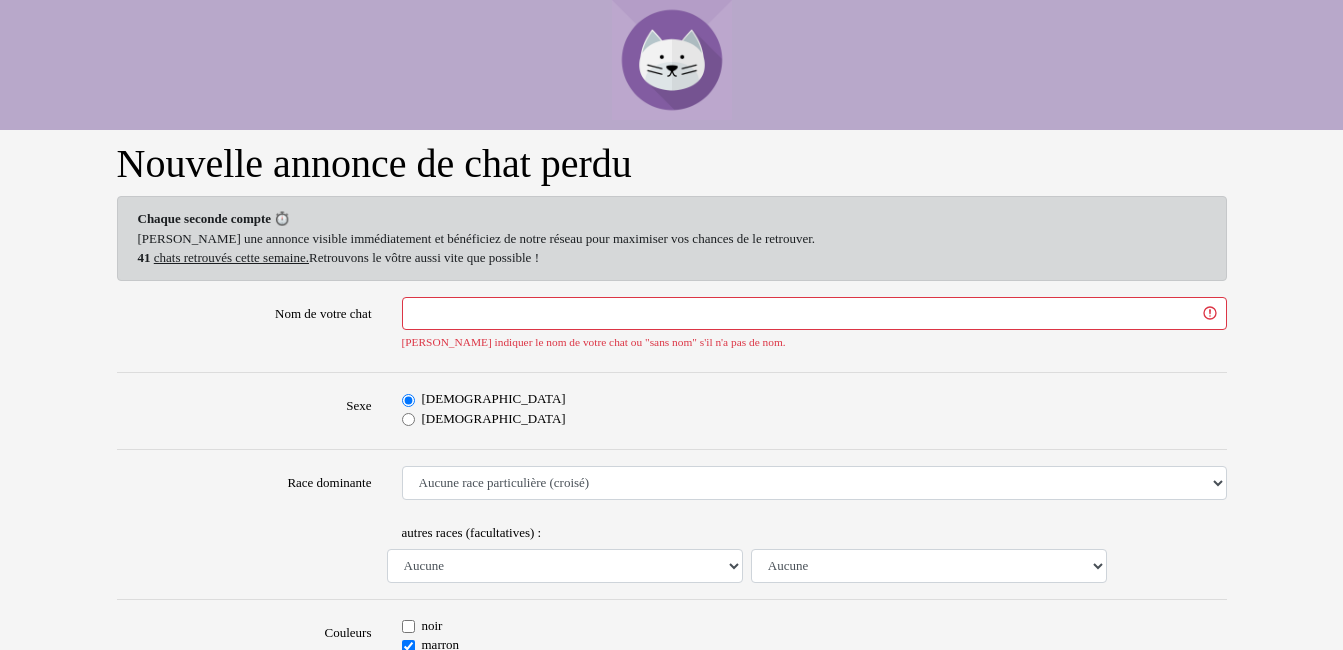 scroll, scrollTop: 0, scrollLeft: 0, axis: both 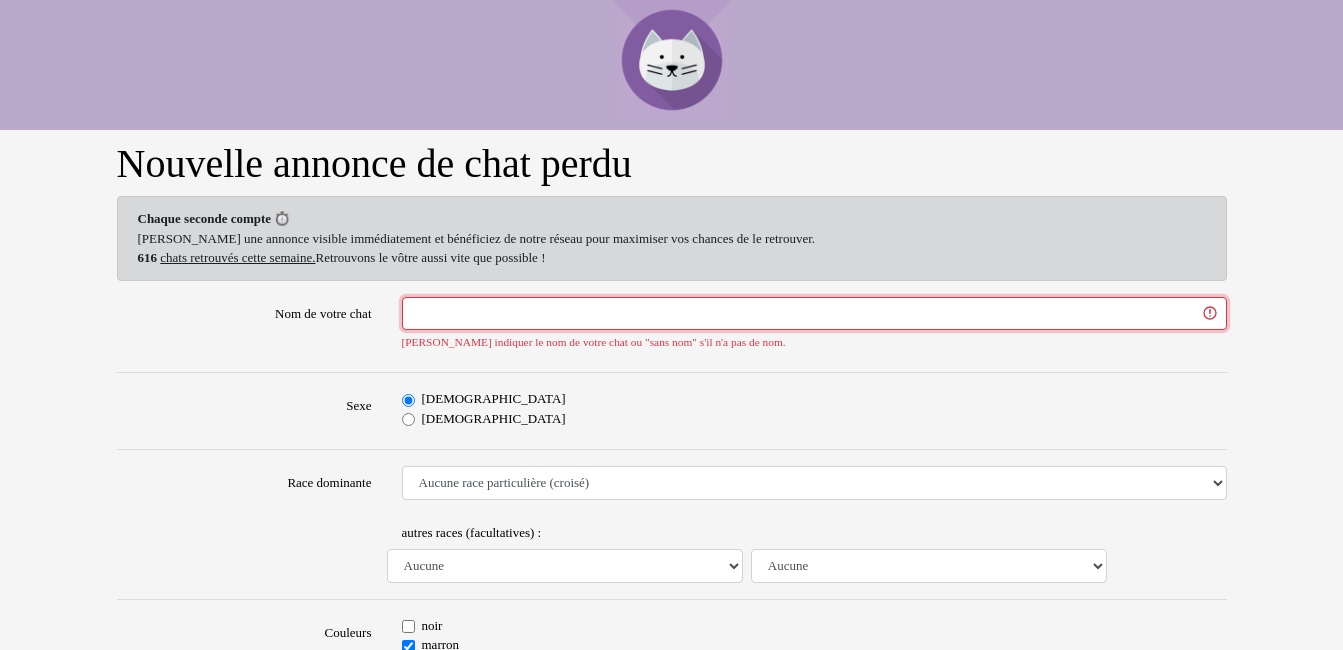 click on "Nom de votre chat" at bounding box center [814, 314] 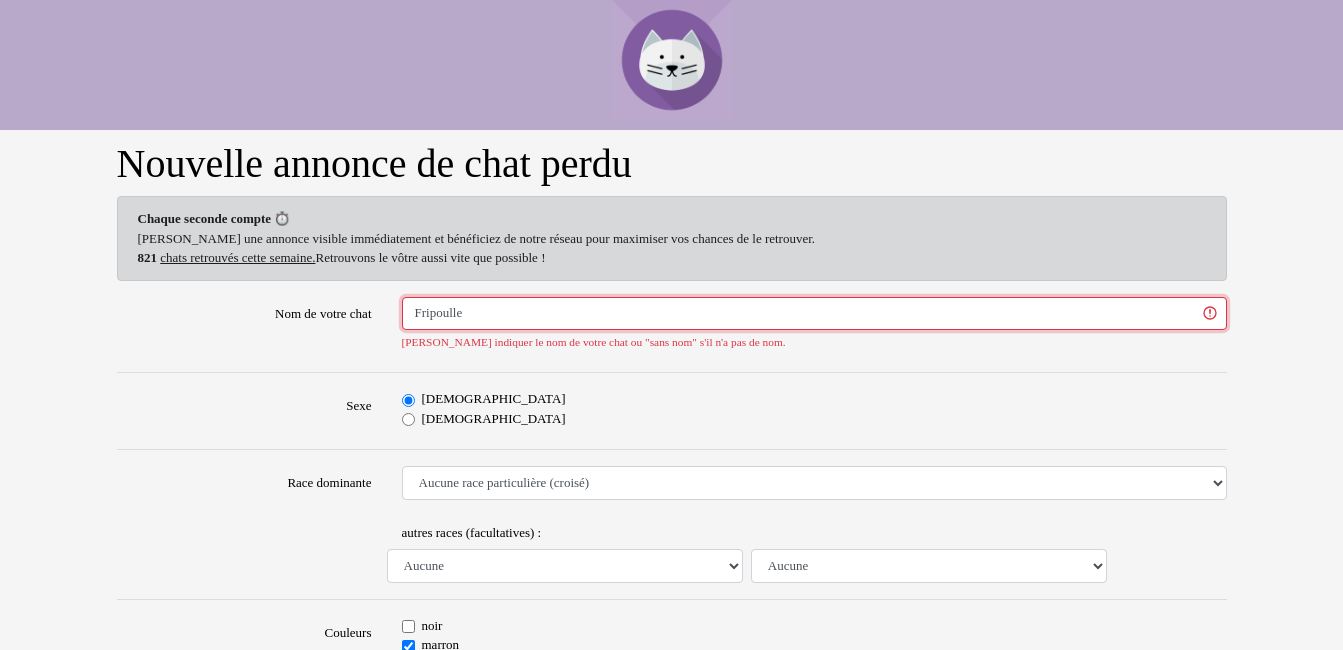 click on "Fripoulle" at bounding box center (814, 314) 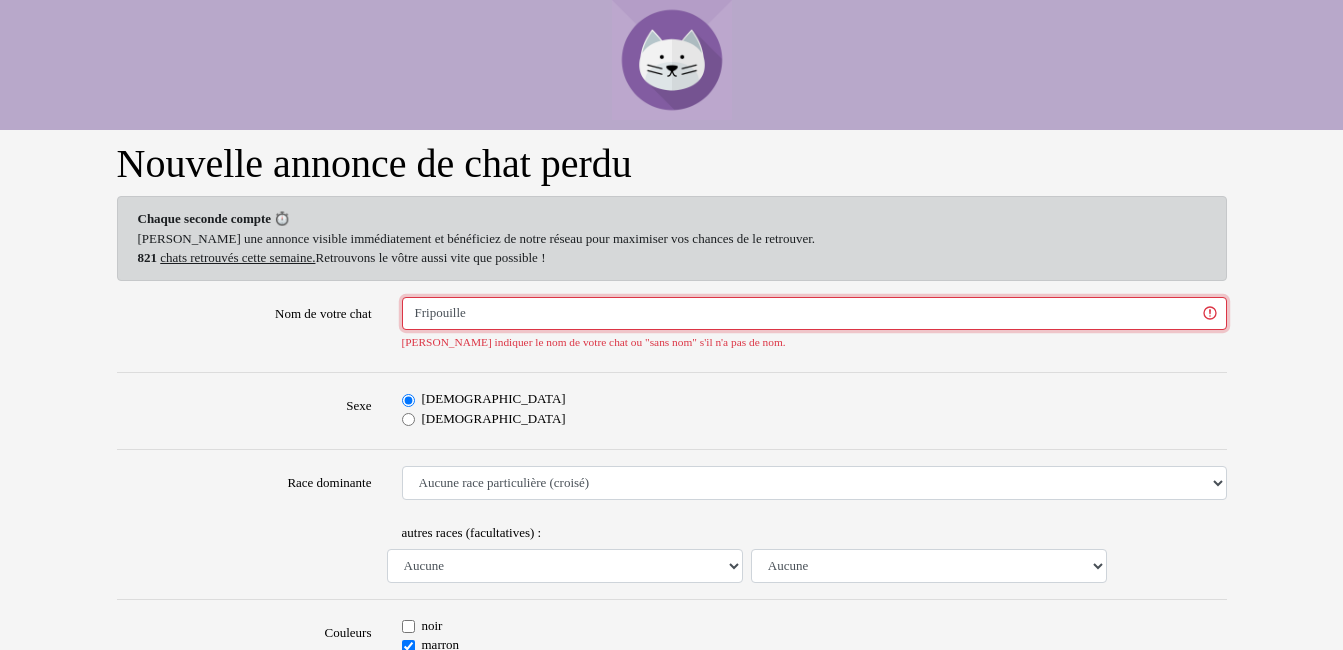type on "Fripouille" 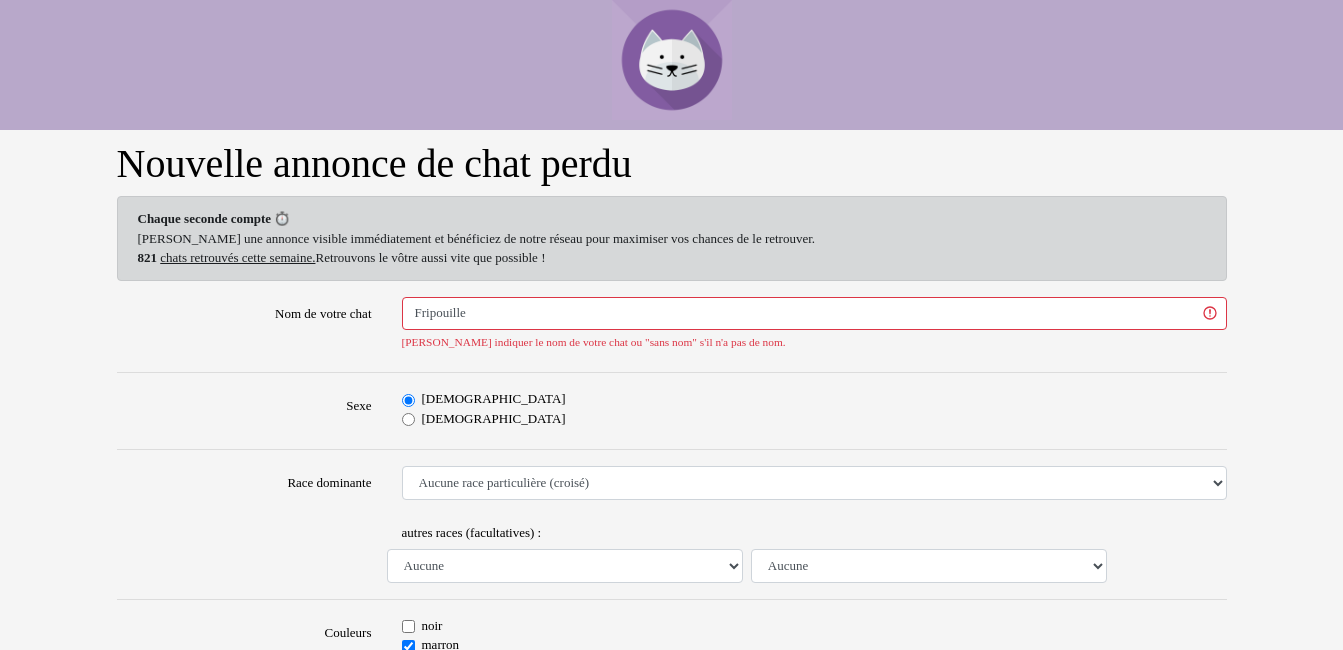click on "Nom de votre chat
Fripouille
Veuillez indiquer le nom de votre chat ou "sans nom" s'il n'a pas de nom.
Sexe
Mâle
Femelle
Race dominante
Aucune race particulière (croisé)
Abyssin Américain à poil dur American Bobtail American Shorthair Angora Turc Balinais Bengal Bleu Russe Bombay British Shorthair Burmese Chartreux Chat de gouttière Chat des bois Norvégiens Chat du Sri Lanka Chat sacré de Birmanie Commun Cornish rex Devon rex Européen Exotic Shorthair Himalayan Korat Maine Coon Mandarin Norvégien Ocicat Oriental Persan Ragdoll Rex Selkirk Scottish Fold Siamois Sibérien Somali Sphynx
autres races (facultatives) :
Aucune
Abyssin Américain à poil dur American Bobtail American Shorthair Angora Turc Balinais Bengal Bleu Russe Bombay British Shorthair Burmese Chartreux Chat de gouttière Chat des bois Norvégiens Chat du Sri Lanka Commun Korat" at bounding box center [672, 1159] 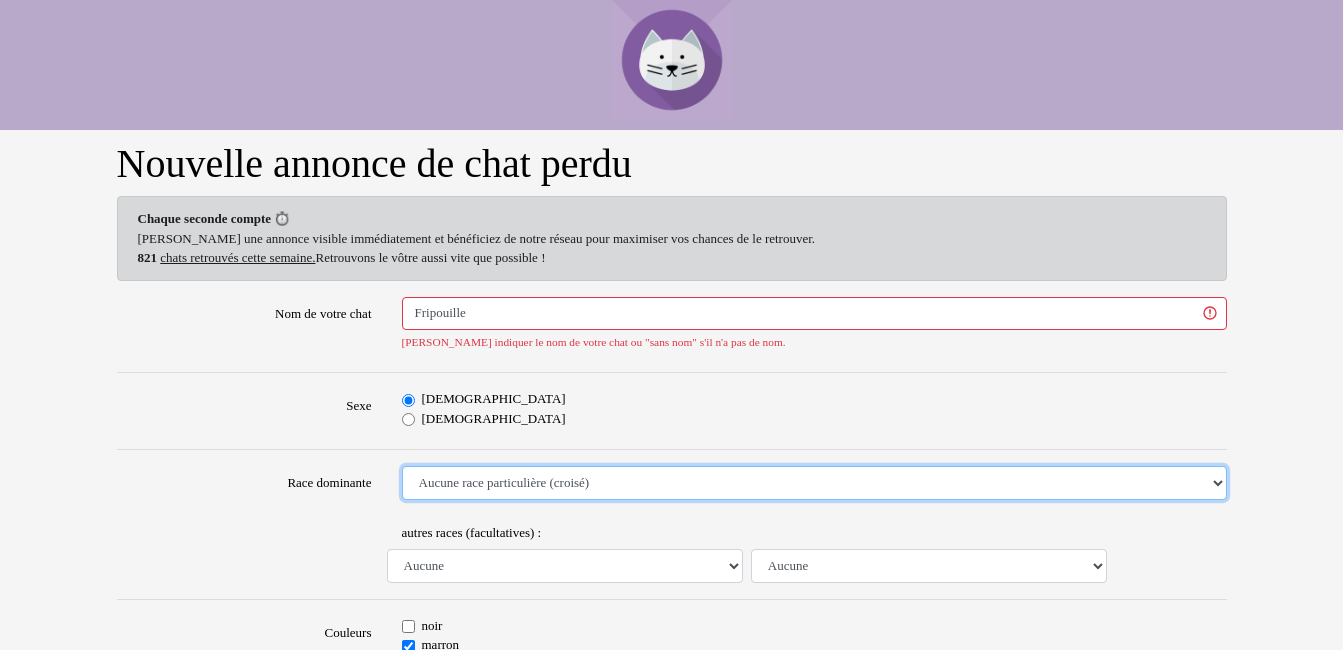 click on "Aucune race particulière (croisé)
Abyssin Américain à poil dur American Bobtail American Shorthair Angora Turc Balinais Bengal Bleu Russe Bombay British Shorthair Burmese Chartreux Chat de gouttière Chat des bois Norvégiens Chat du Sri Lanka Chat sacré de Birmanie Commun Cornish rex Devon rex Européen Exotic Shorthair Himalayan Korat Maine Coon Mandarin Norvégien Ocicat Oriental Persan Ragdoll Rex Selkirk Scottish Fold Siamois Sibérien Somali Sphynx" at bounding box center [814, 483] 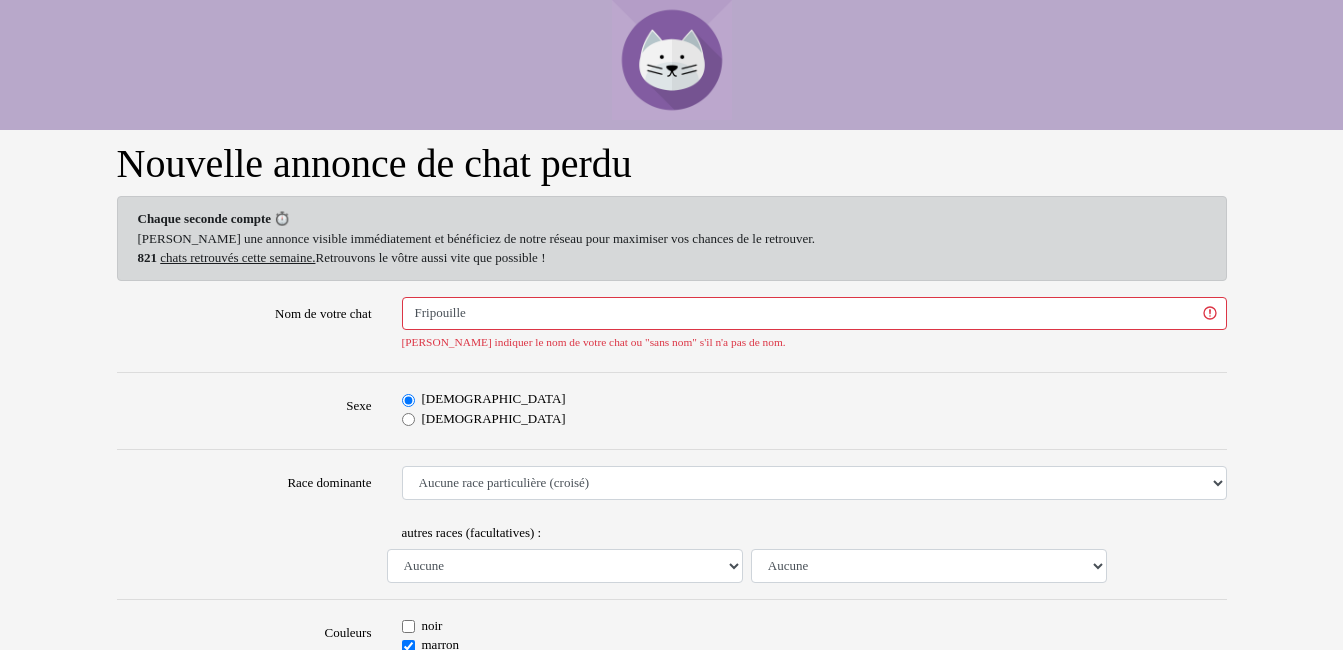 click at bounding box center (244, 549) 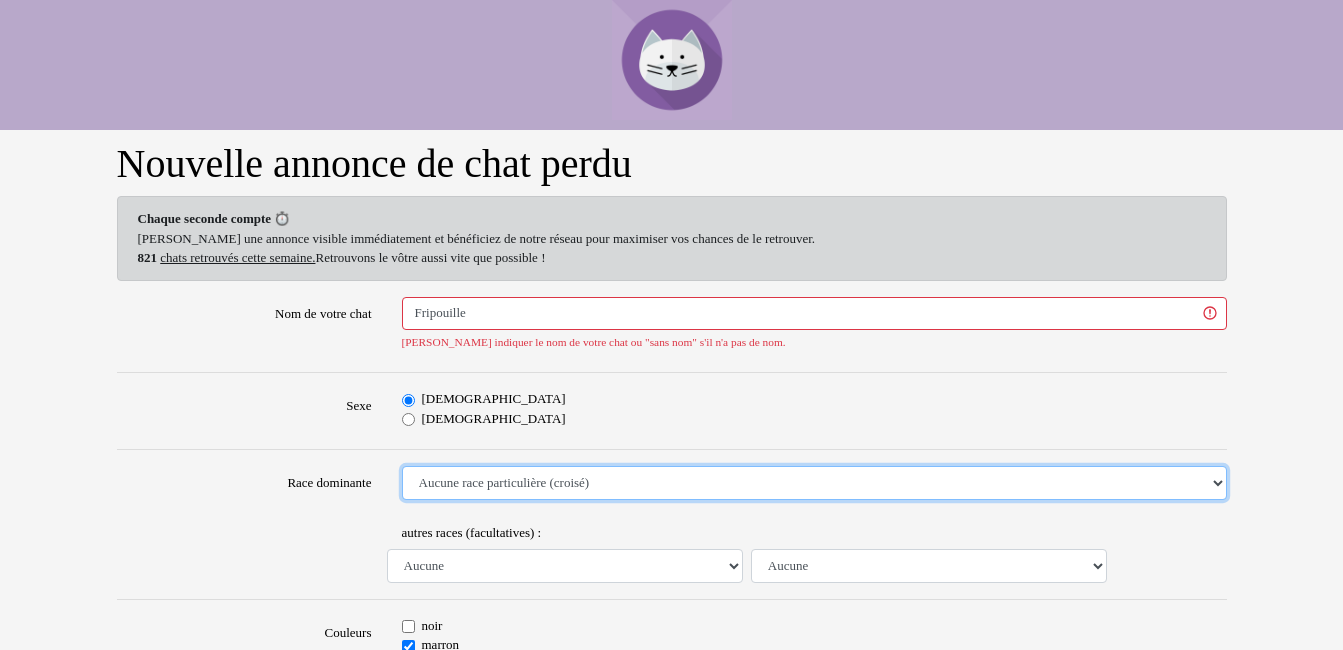 click on "Aucune race particulière (croisé)
Abyssin Américain à poil dur American Bobtail American Shorthair Angora Turc Balinais Bengal Bleu Russe Bombay British Shorthair Burmese Chartreux Chat de gouttière Chat des bois Norvégiens Chat du Sri Lanka Chat sacré de Birmanie Commun Cornish rex Devon rex Européen Exotic Shorthair Himalayan Korat Maine Coon Mandarin Norvégien Ocicat Oriental Persan Ragdoll Rex Selkirk Scottish Fold Siamois Sibérien Somali Sphynx" at bounding box center [814, 483] 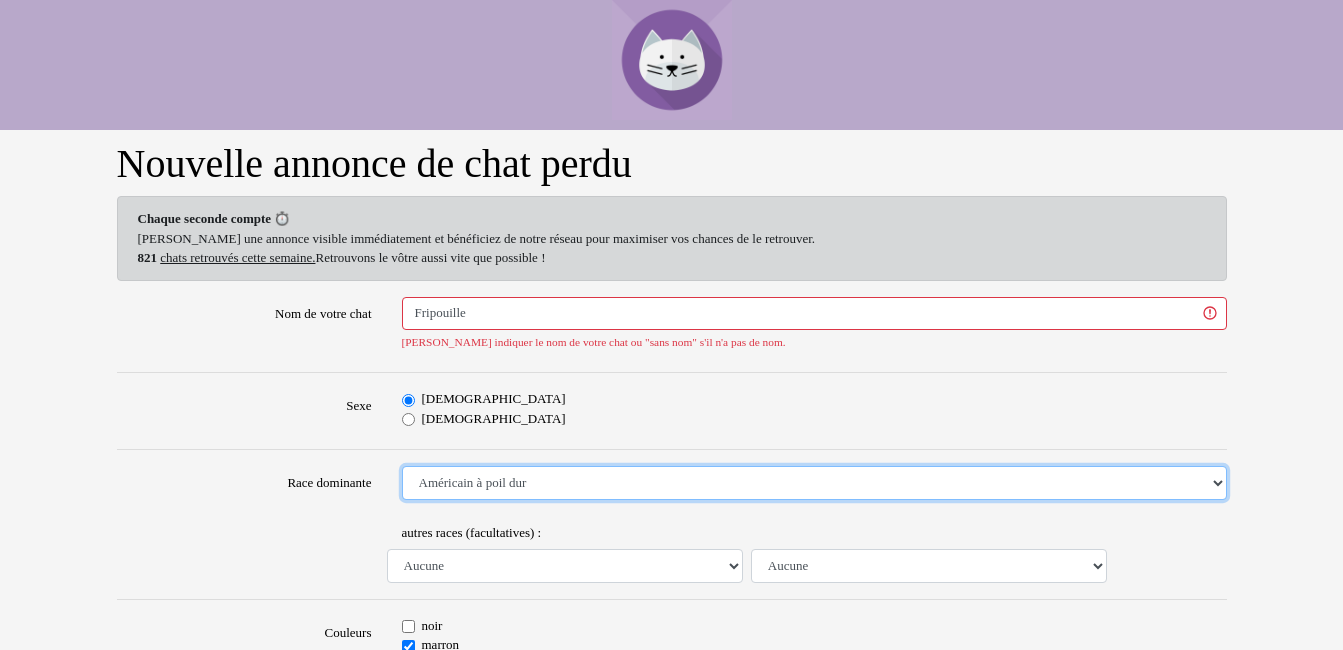 select on "1" 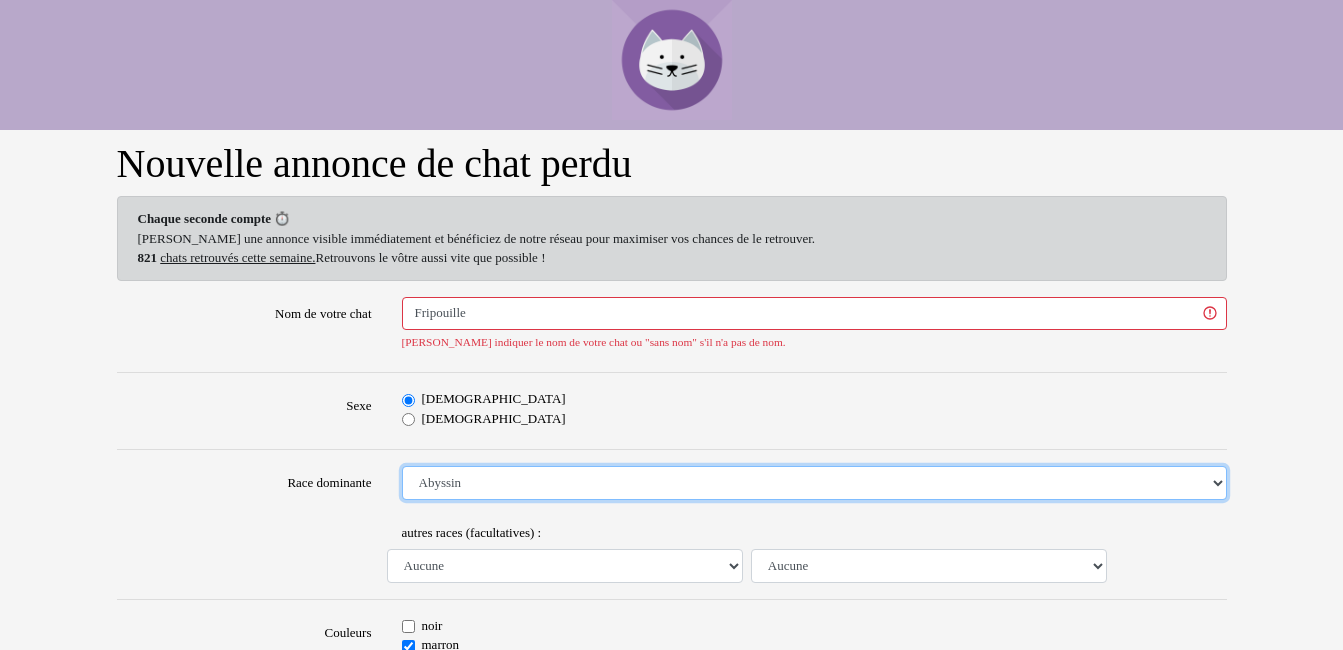 select 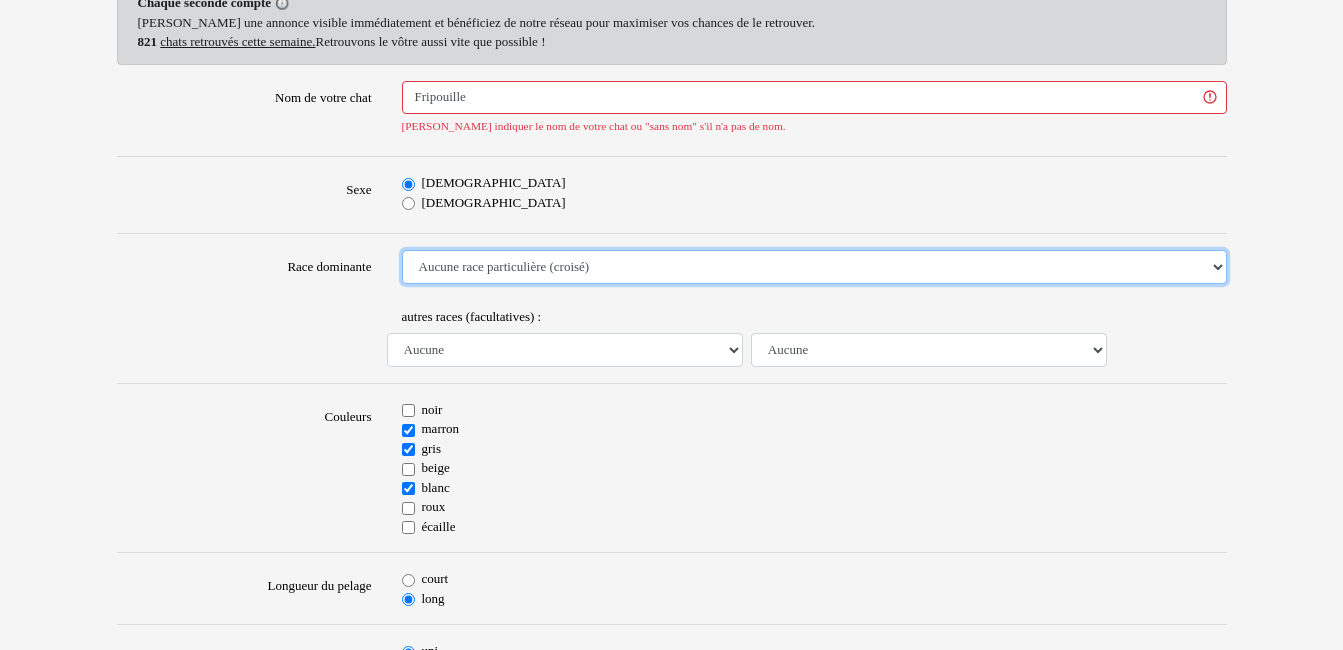 scroll, scrollTop: 256, scrollLeft: 0, axis: vertical 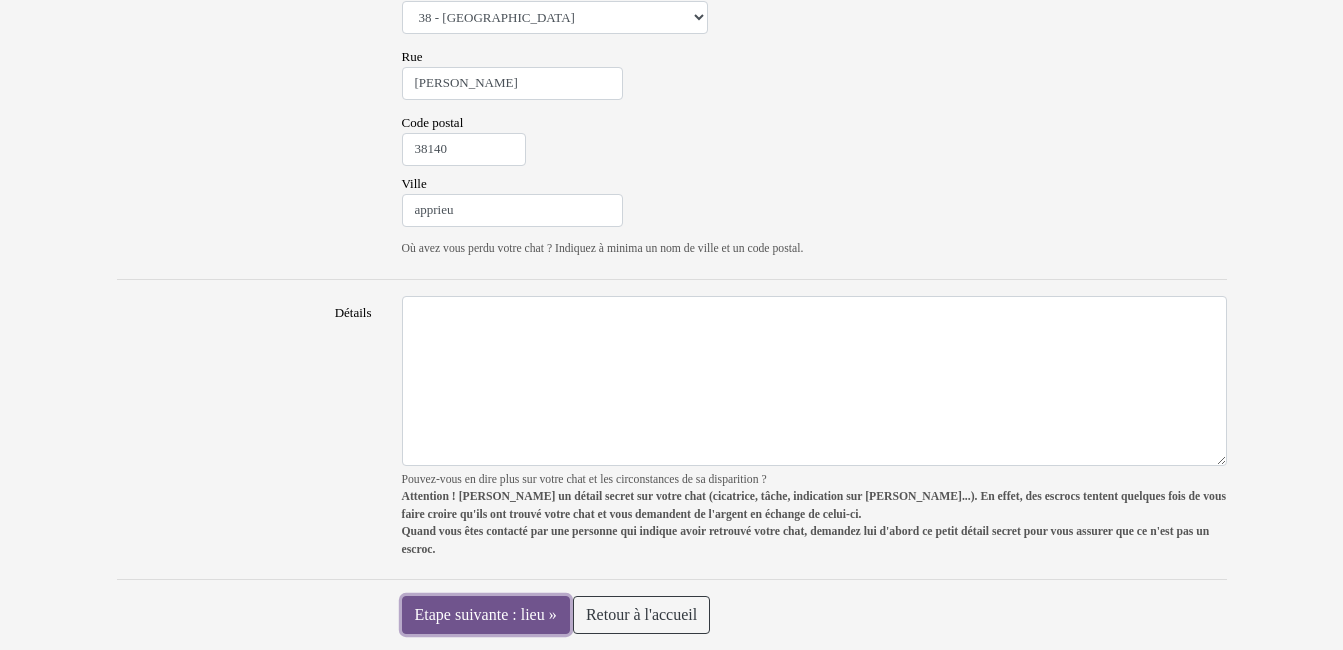 click on "Etape suivante : lieu »" at bounding box center (486, 615) 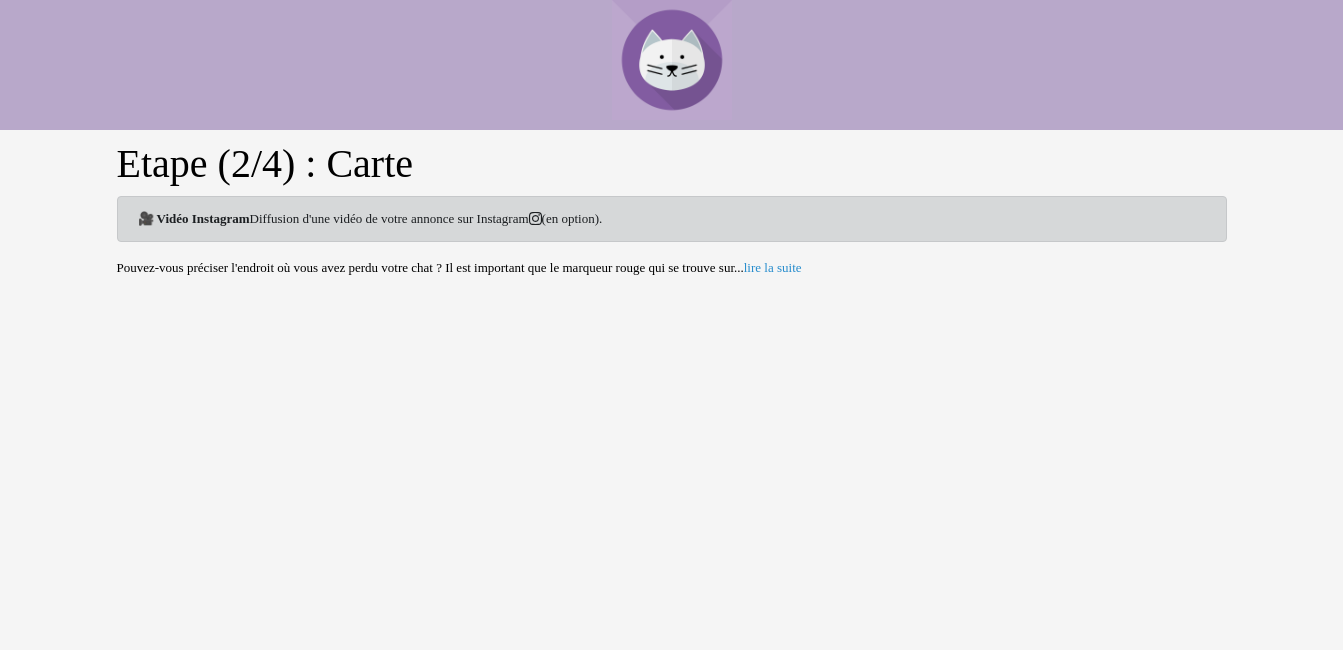 scroll, scrollTop: 0, scrollLeft: 0, axis: both 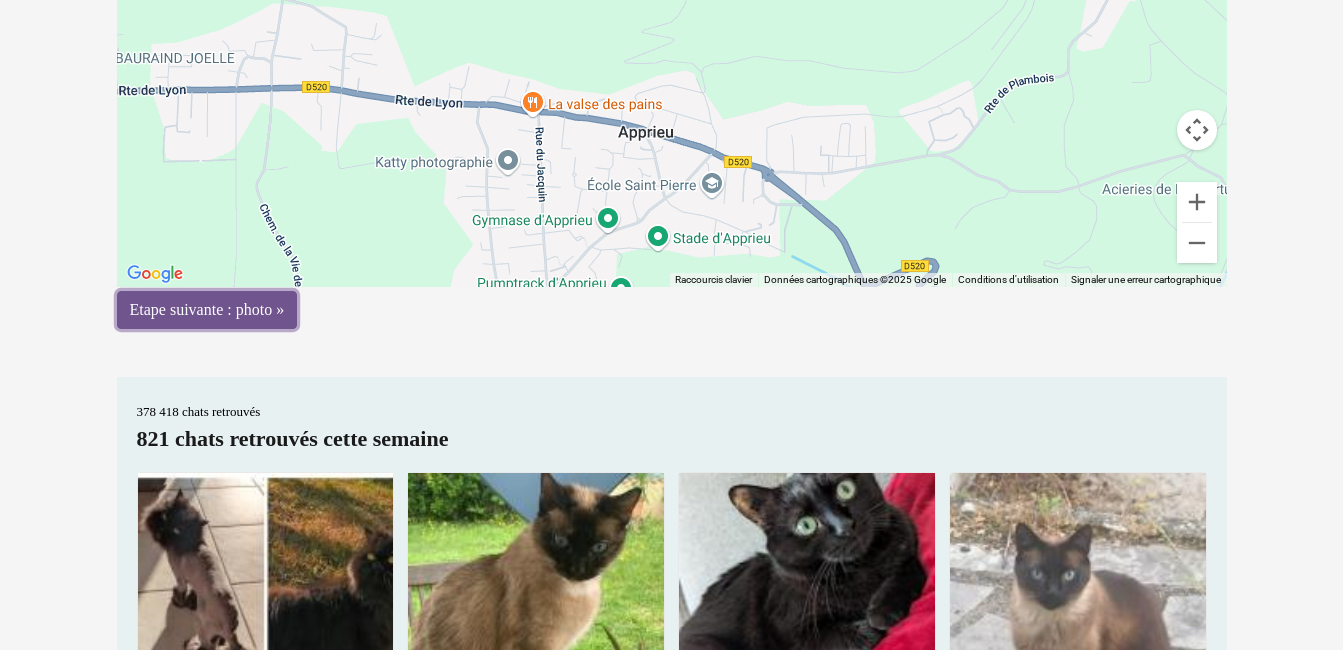 click on "Etape suivante : photo »" at bounding box center [207, 310] 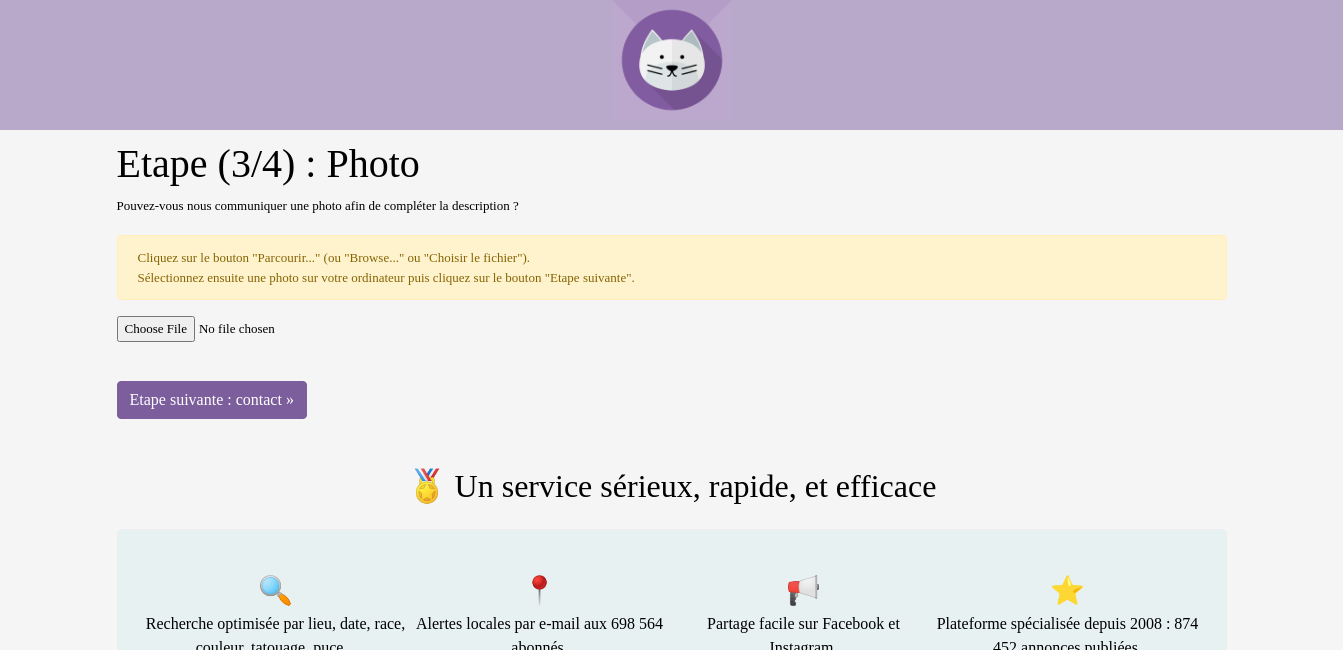 scroll, scrollTop: 0, scrollLeft: 0, axis: both 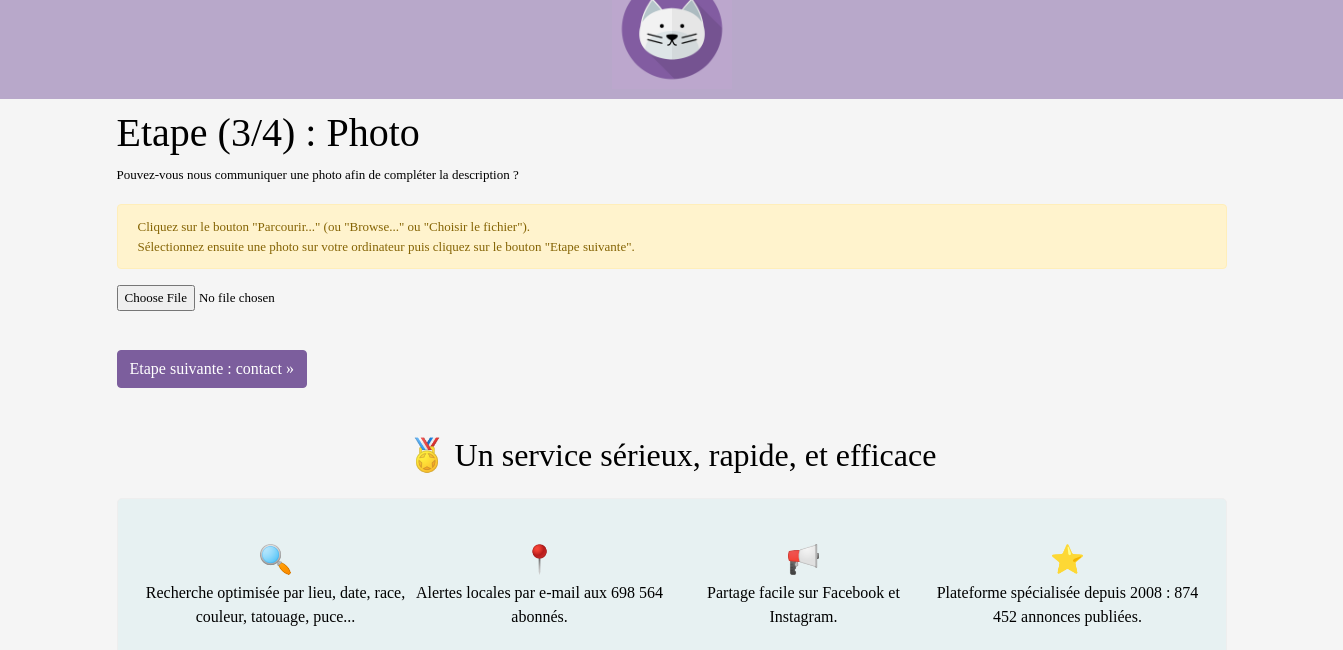 click at bounding box center [672, 298] 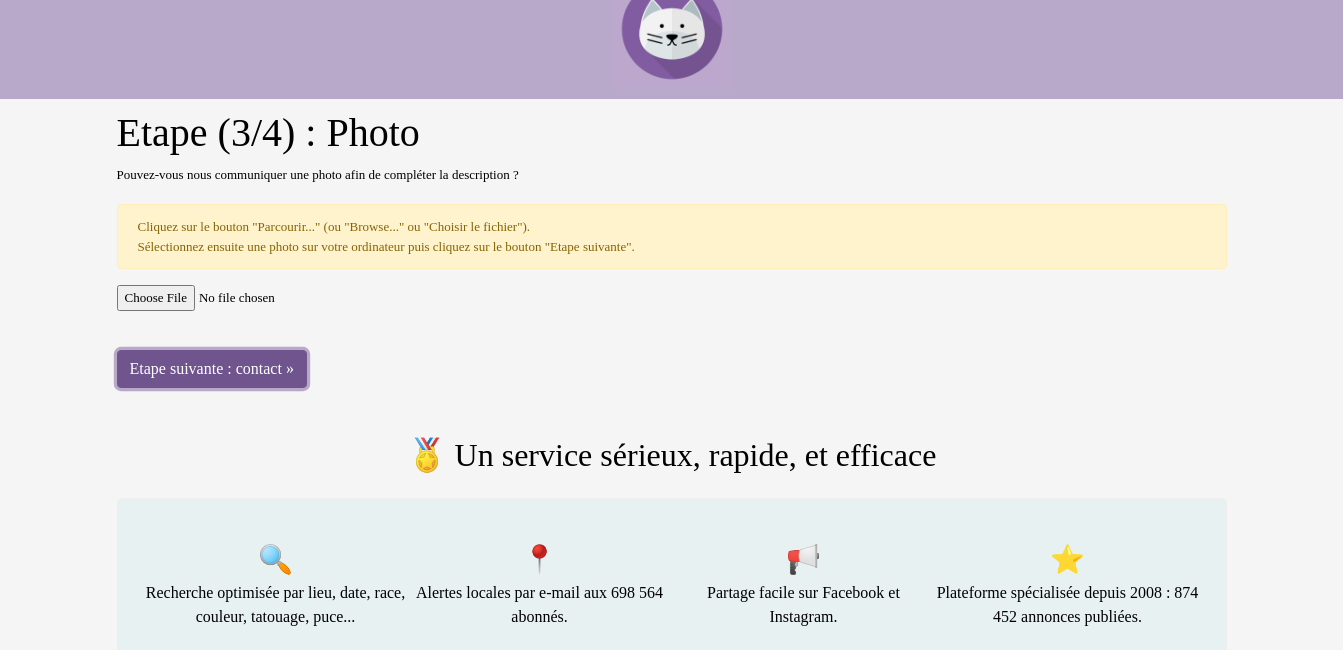 click on "Etape suivante : contact »" at bounding box center [212, 369] 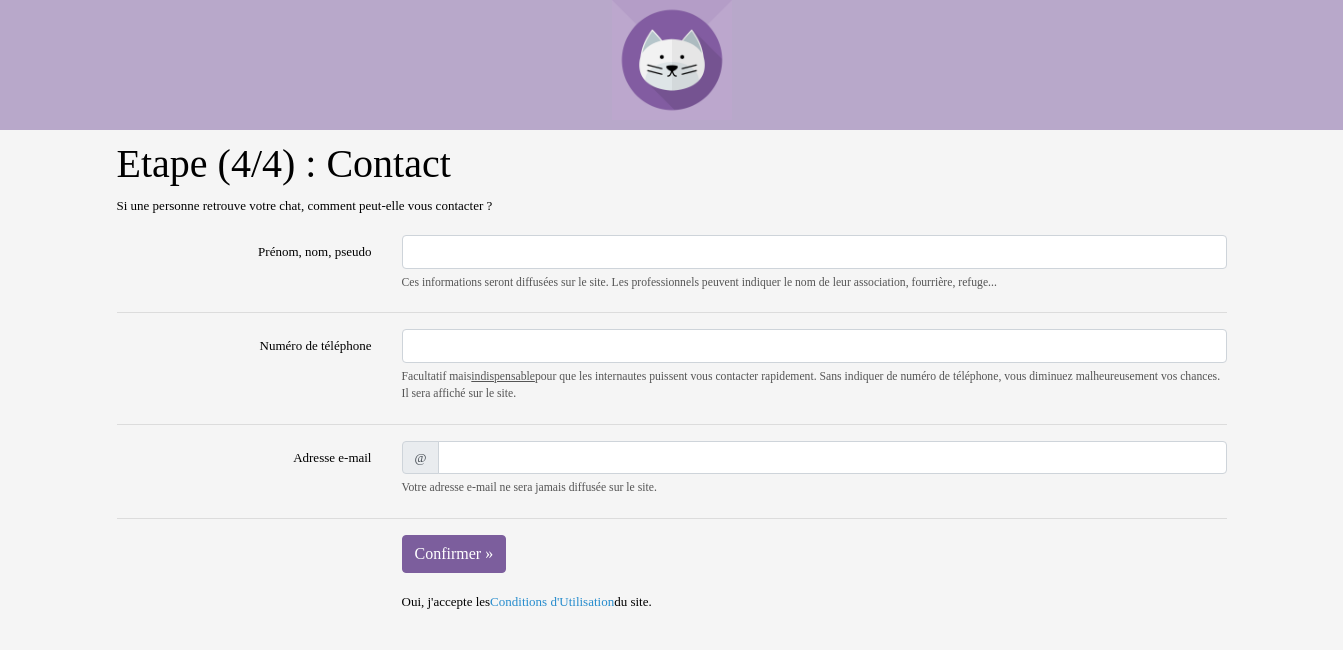 scroll, scrollTop: 0, scrollLeft: 0, axis: both 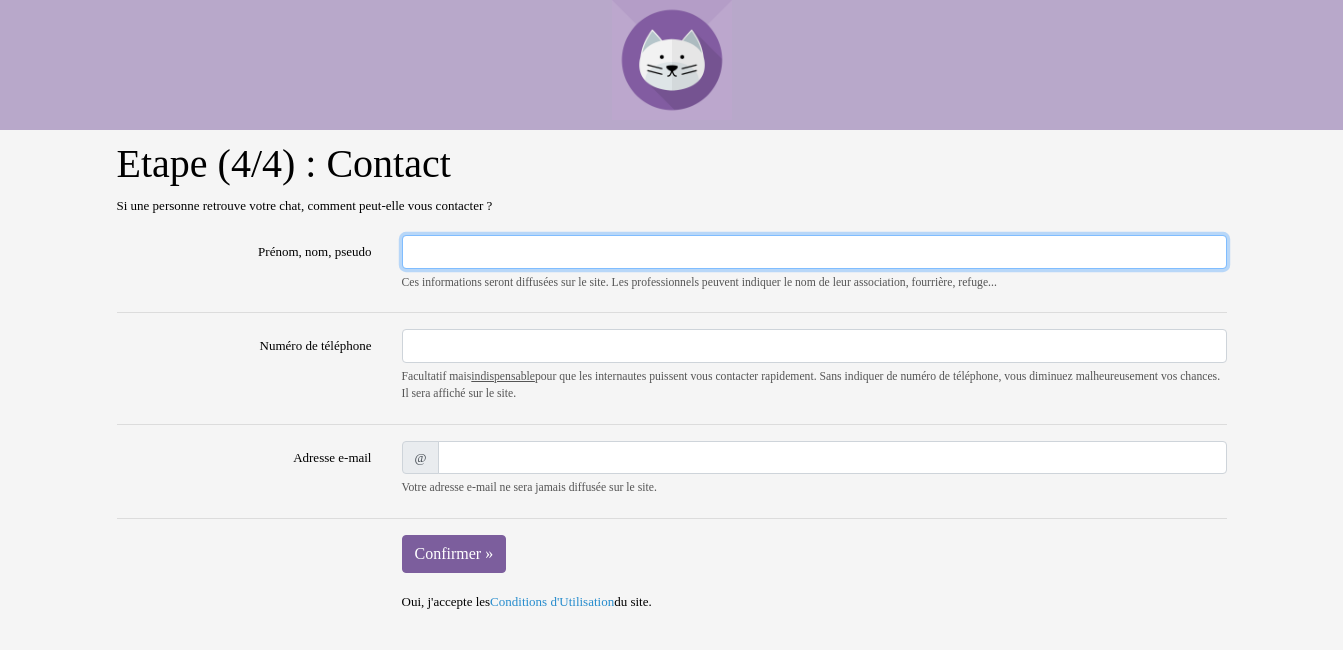 click on "Prénom, nom, pseudo" at bounding box center (814, 252) 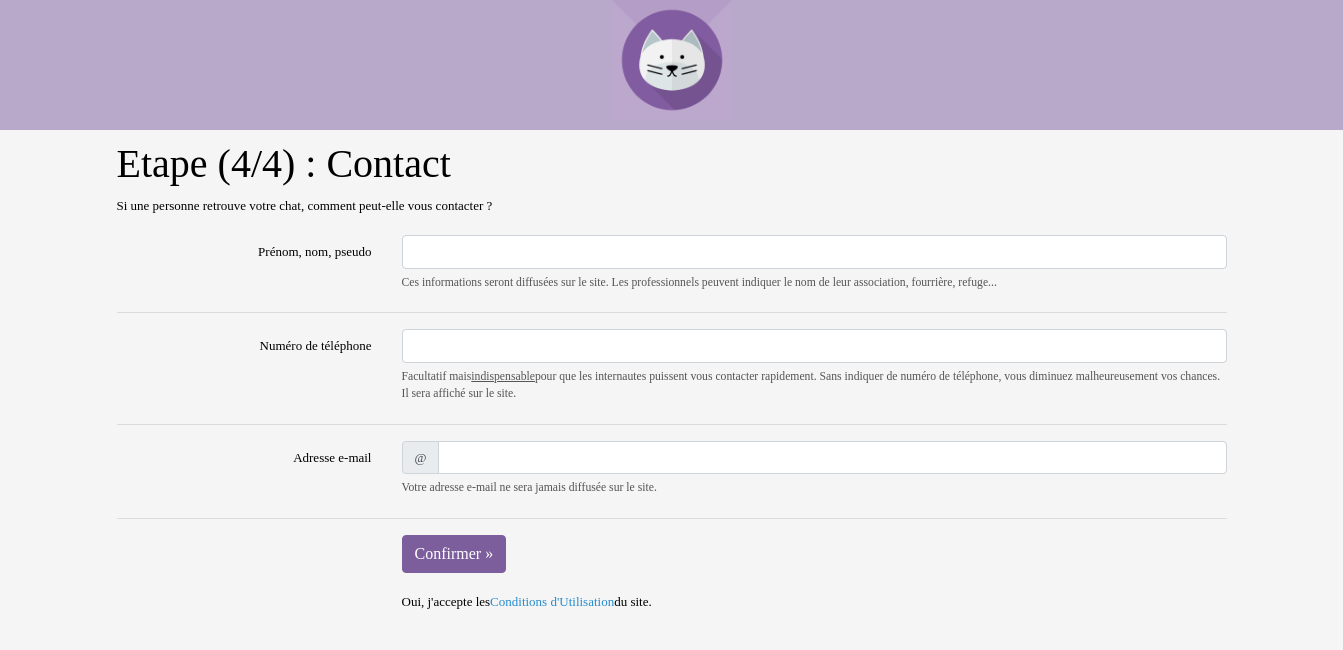 click on "Facultatif mais  indispensable  pour que les internautes puissent vous contacter rapidement.
Sans indiquer de numéro de téléphone, vous diminuez malheureusement vos chances.
Il sera affiché sur le site." at bounding box center [814, 385] 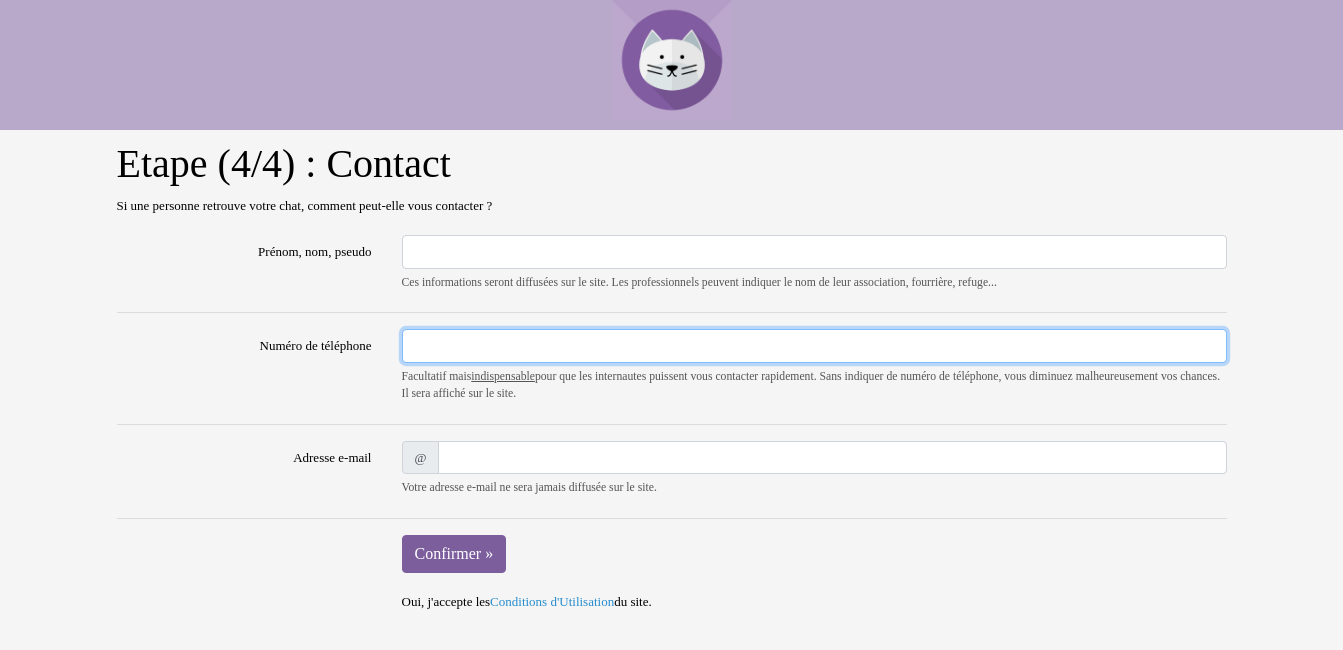 click on "Numéro de téléphone" at bounding box center (814, 346) 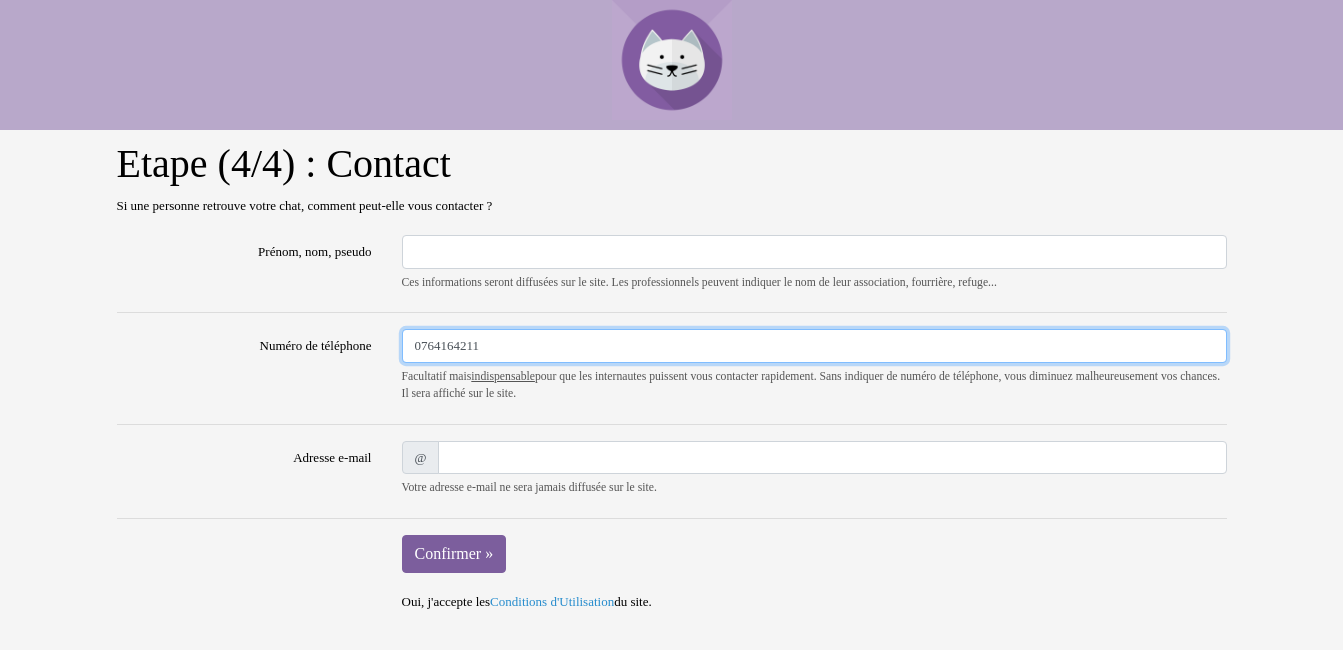 type on "0764164211" 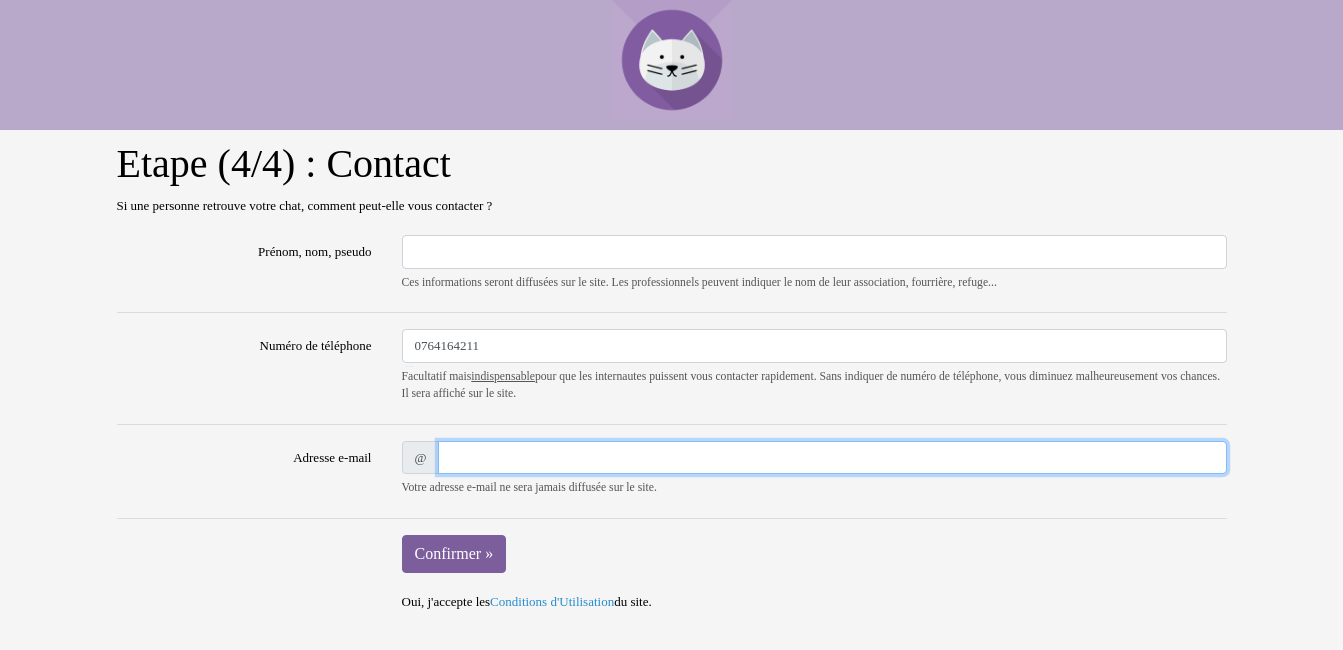 click on "Adresse e-mail" at bounding box center [832, 458] 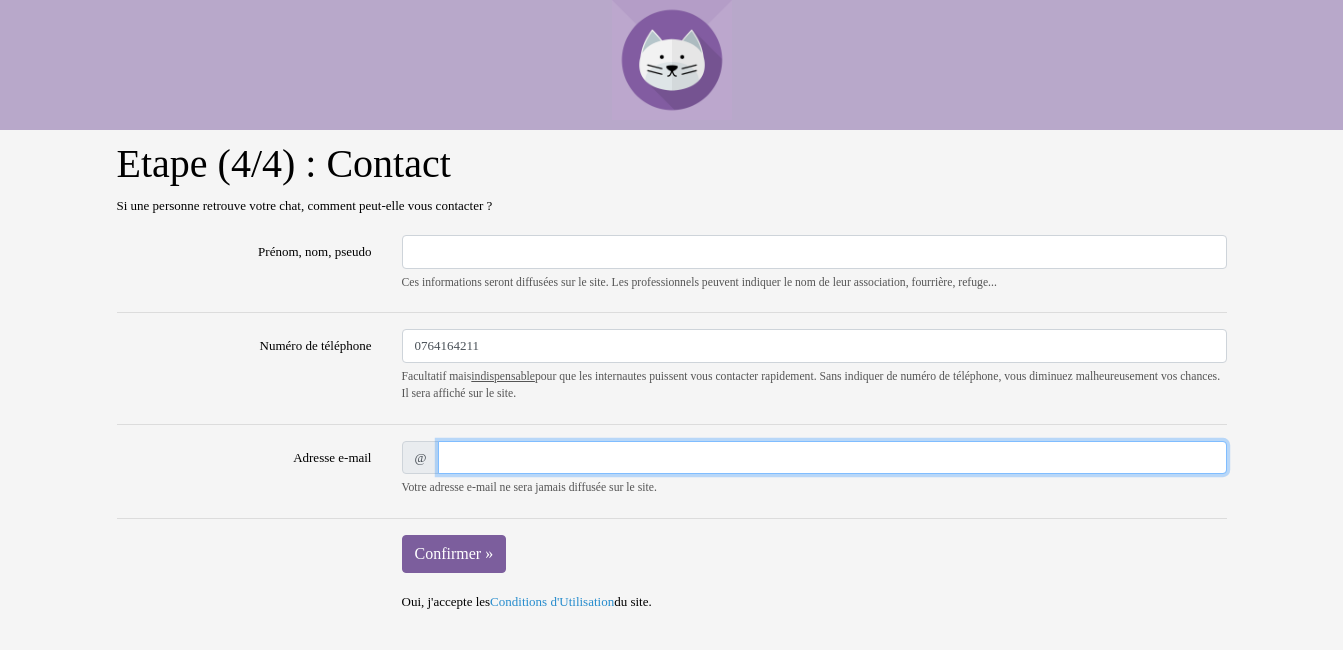 type on "mathiscby@gmail.com" 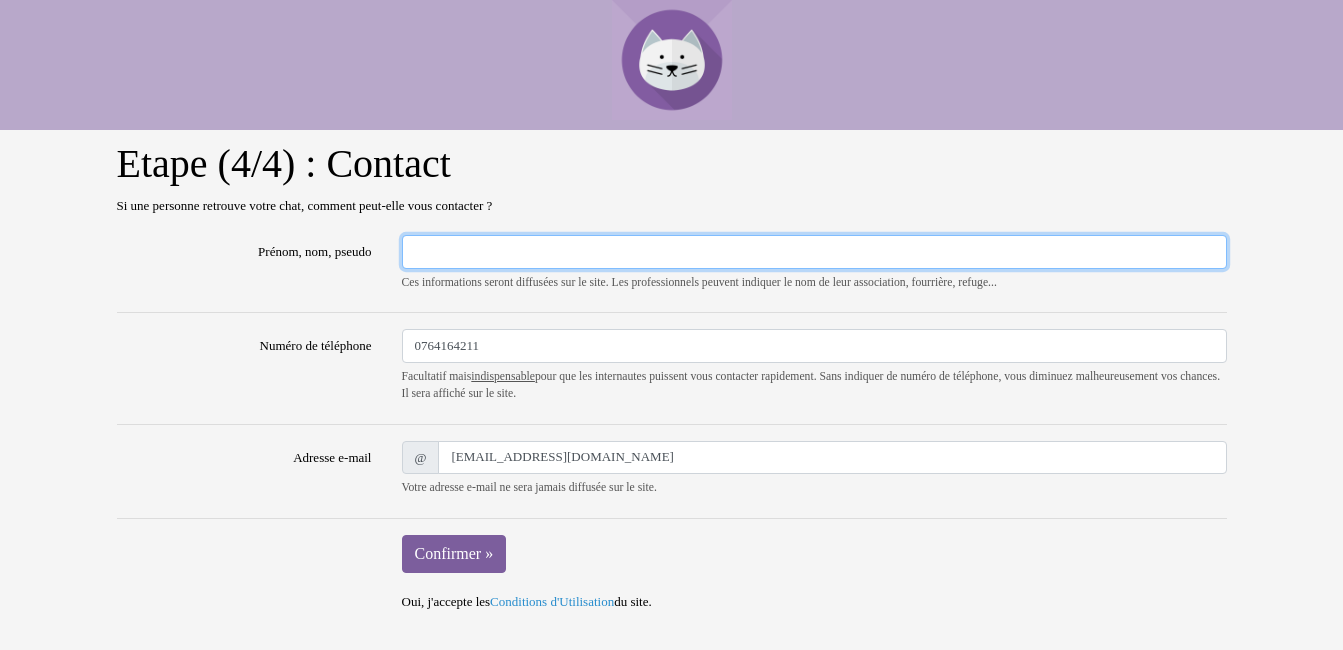 click on "Prénom, nom, pseudo" at bounding box center [814, 252] 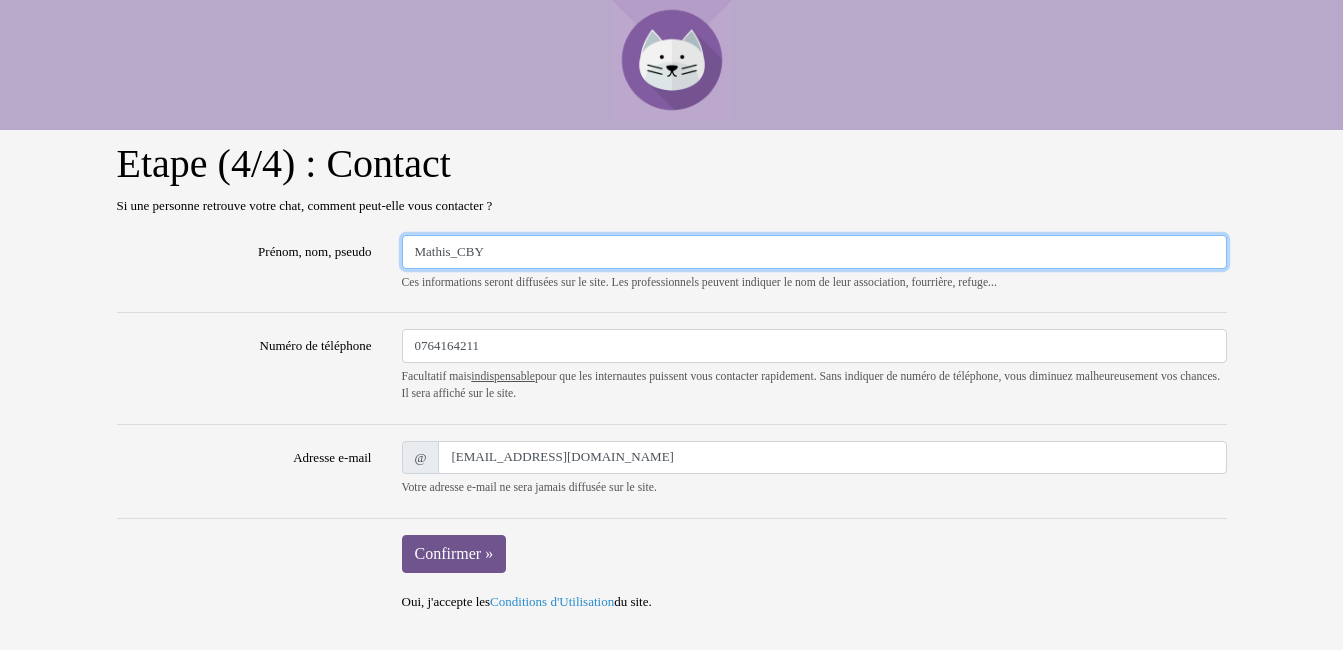 type on "Mathis_CBY" 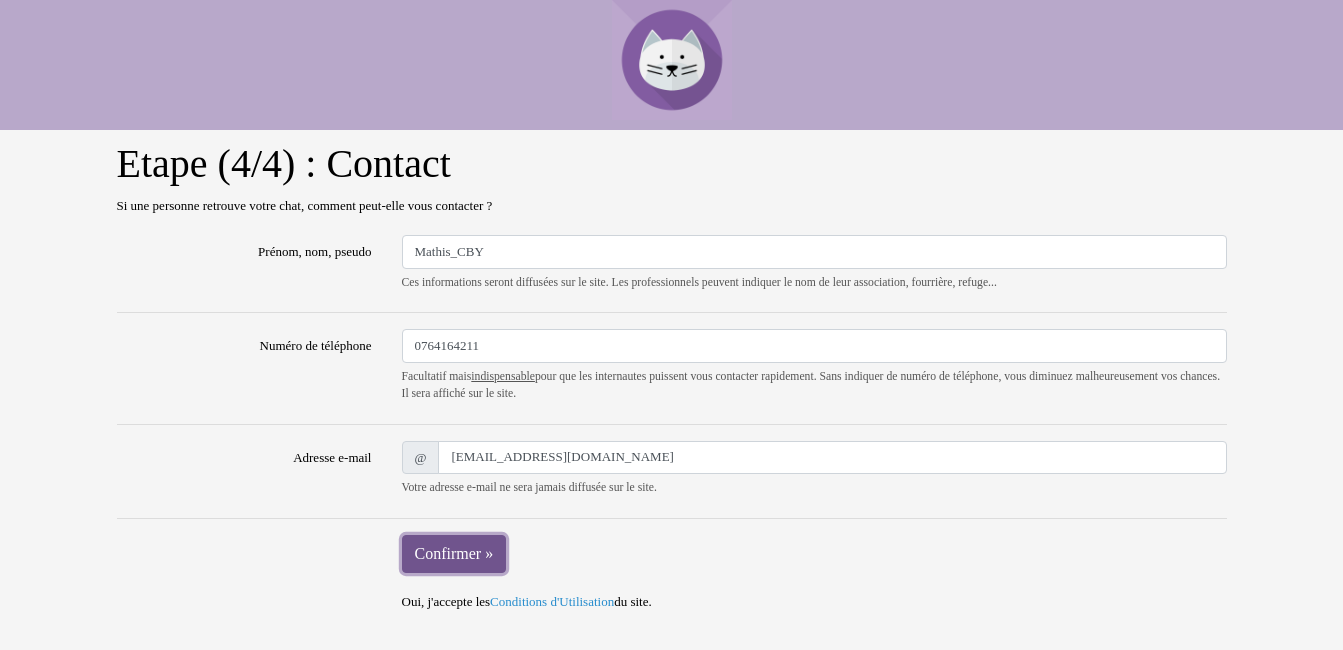 click on "Confirmer »" at bounding box center (454, 554) 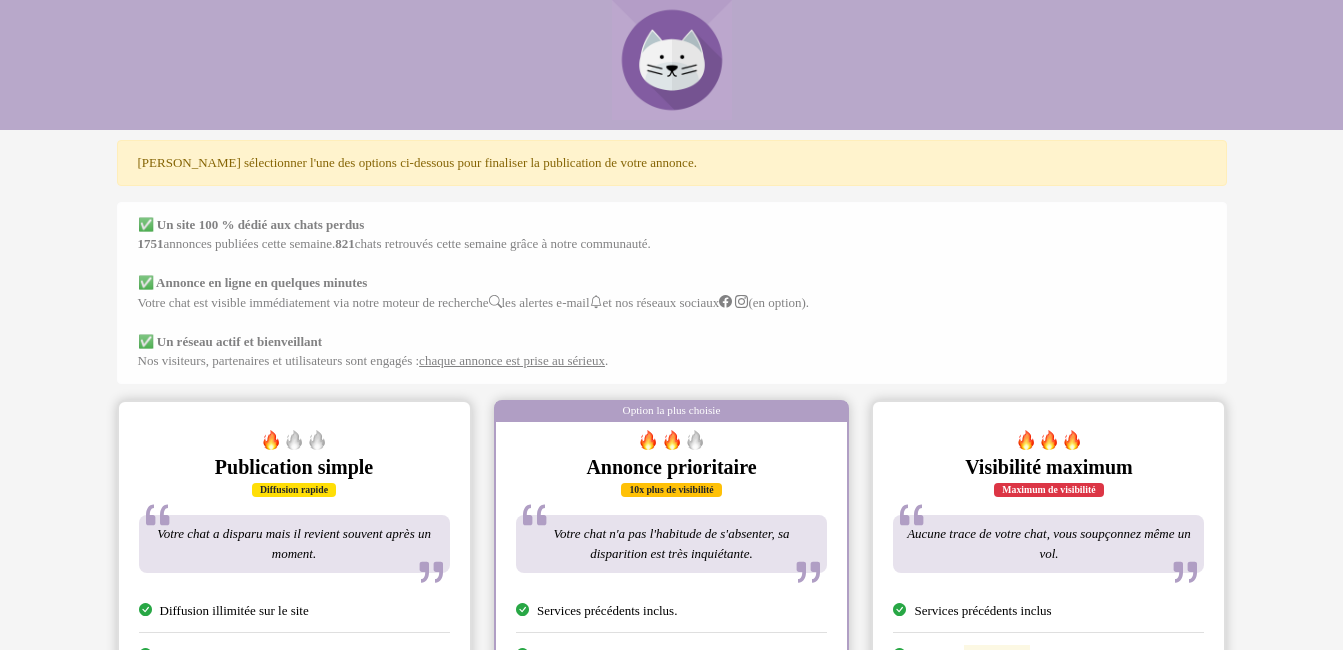 scroll, scrollTop: 0, scrollLeft: 0, axis: both 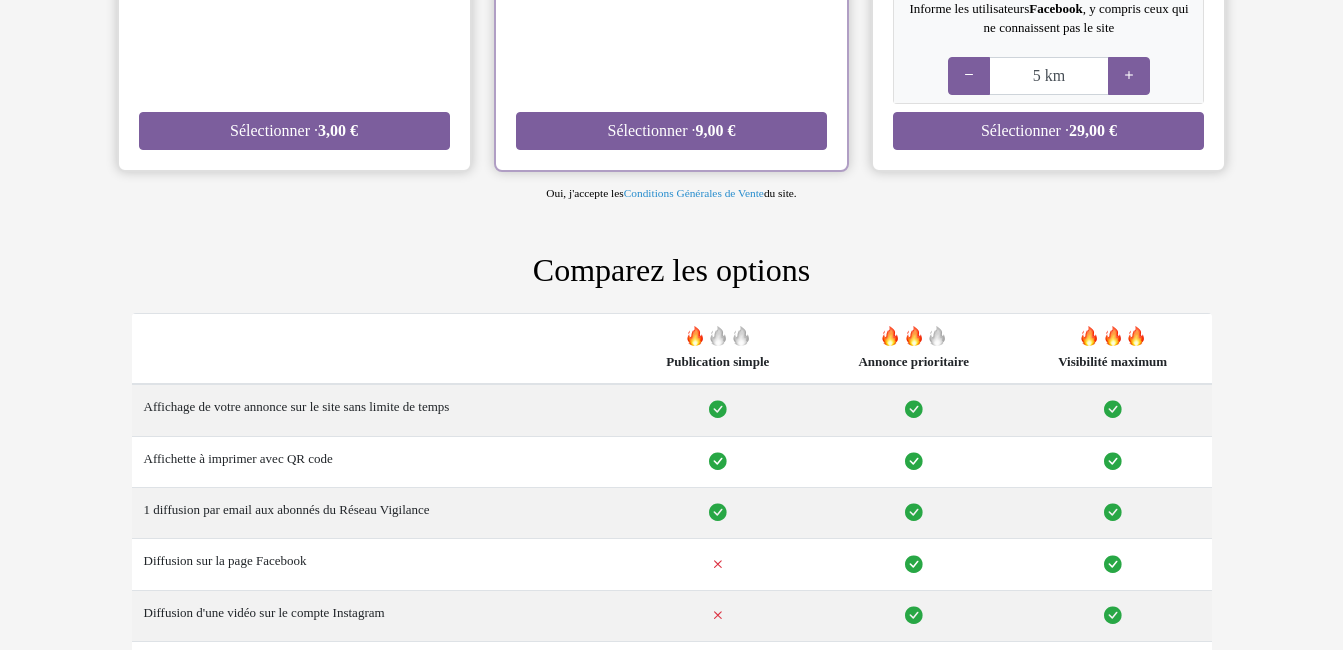 drag, startPoint x: 1340, startPoint y: 411, endPoint x: 1343, endPoint y: 475, distance: 64.070274 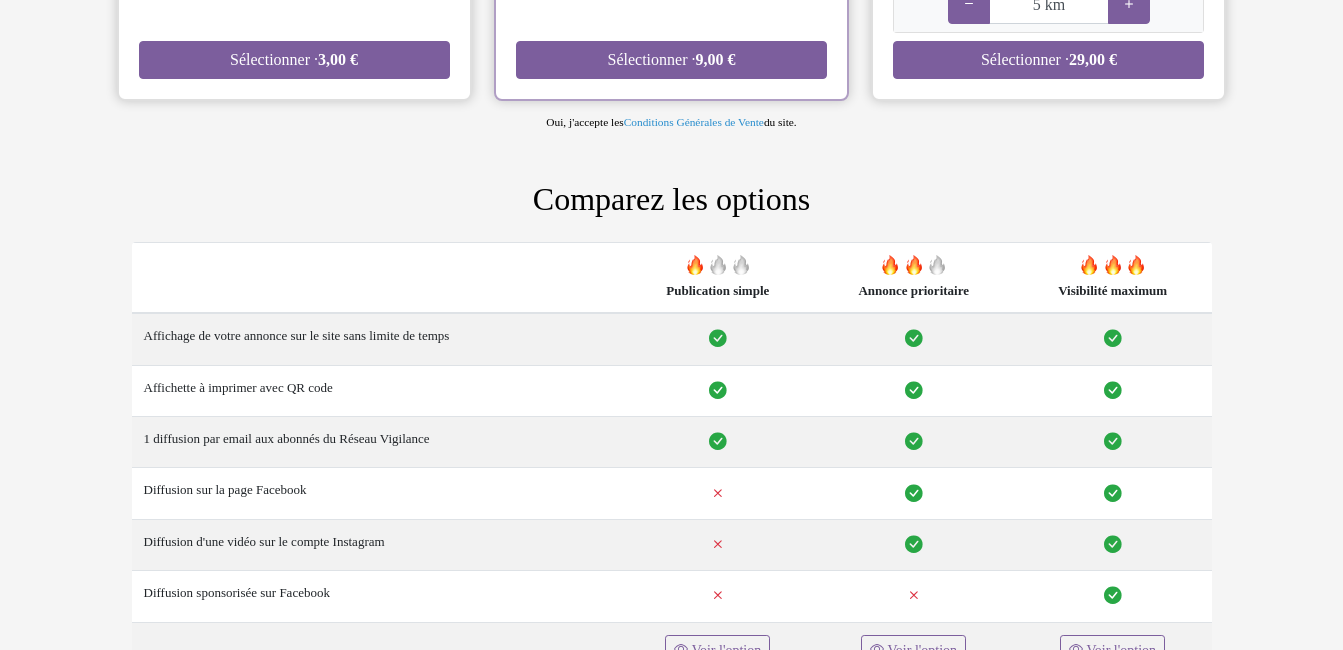 scroll, scrollTop: 287, scrollLeft: 0, axis: vertical 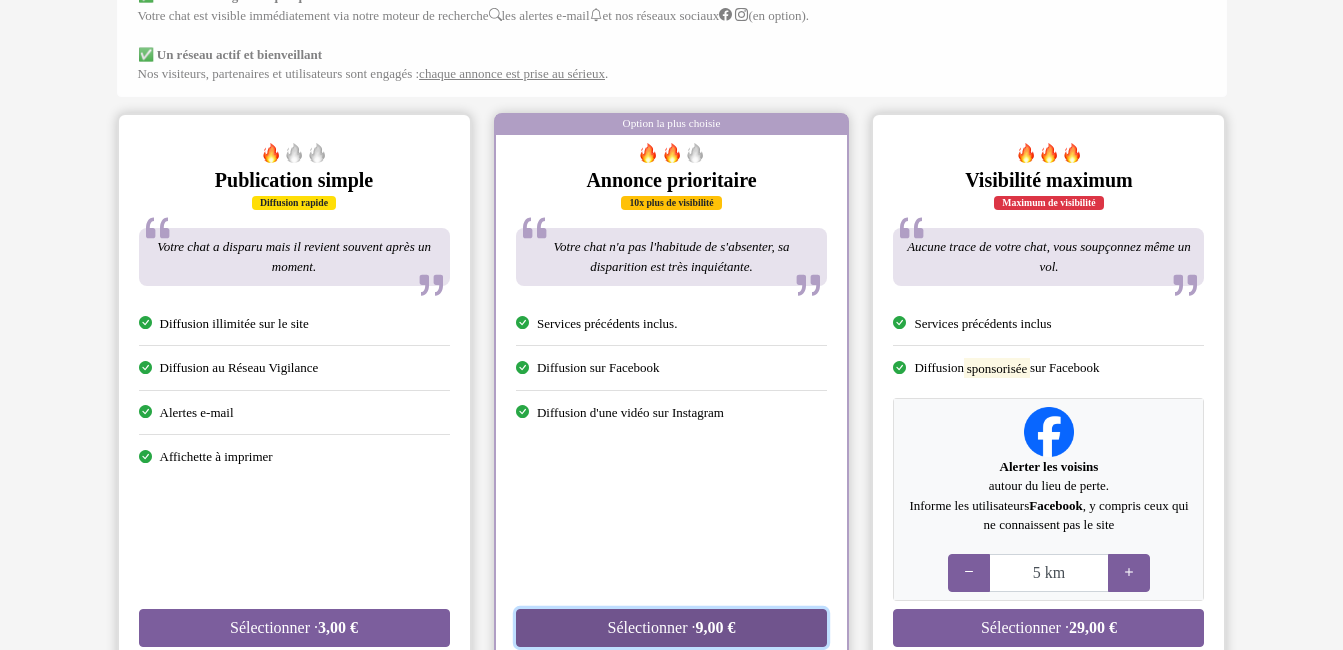 click on "Sélectionner ·
9,00 €" at bounding box center (671, 628) 